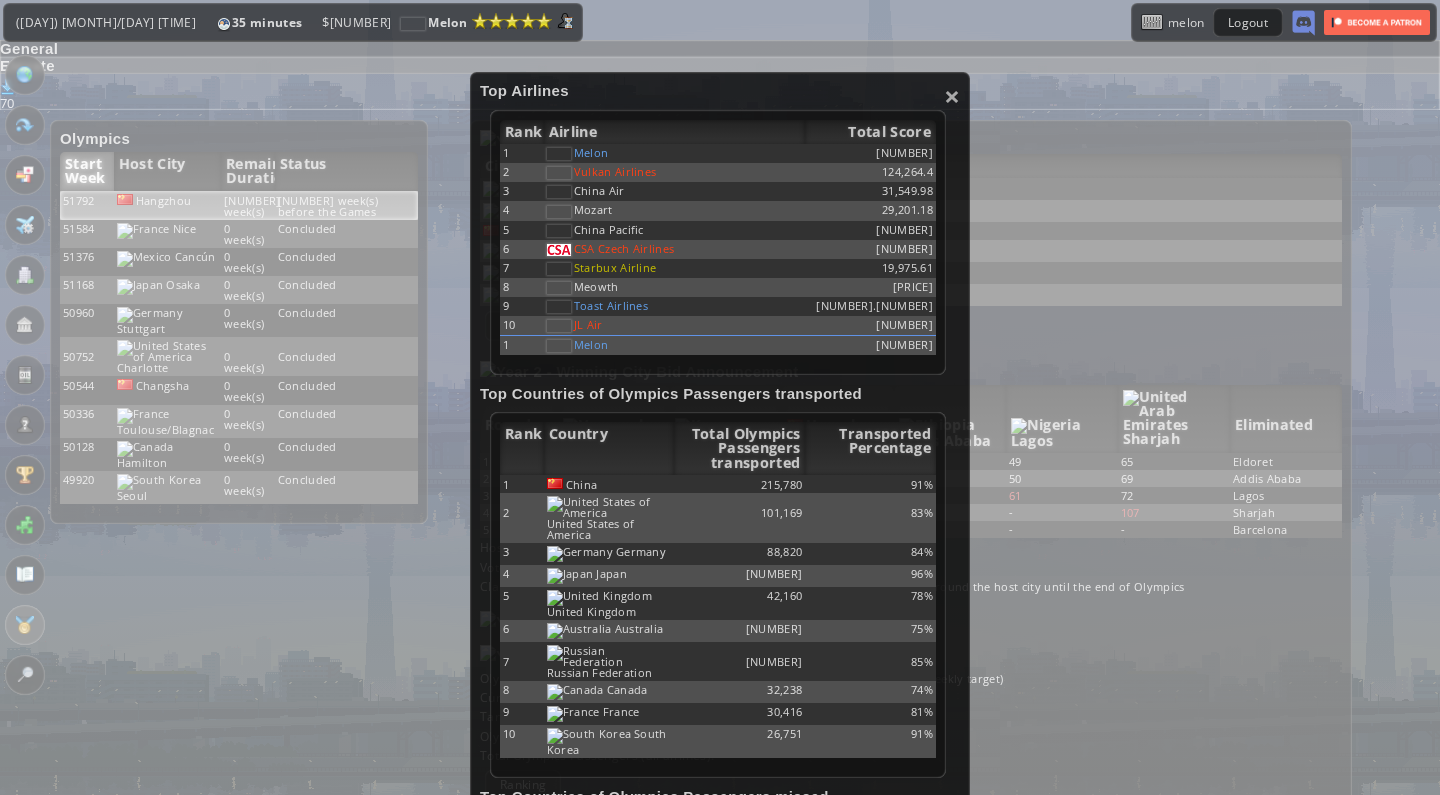 scroll, scrollTop: 0, scrollLeft: 0, axis: both 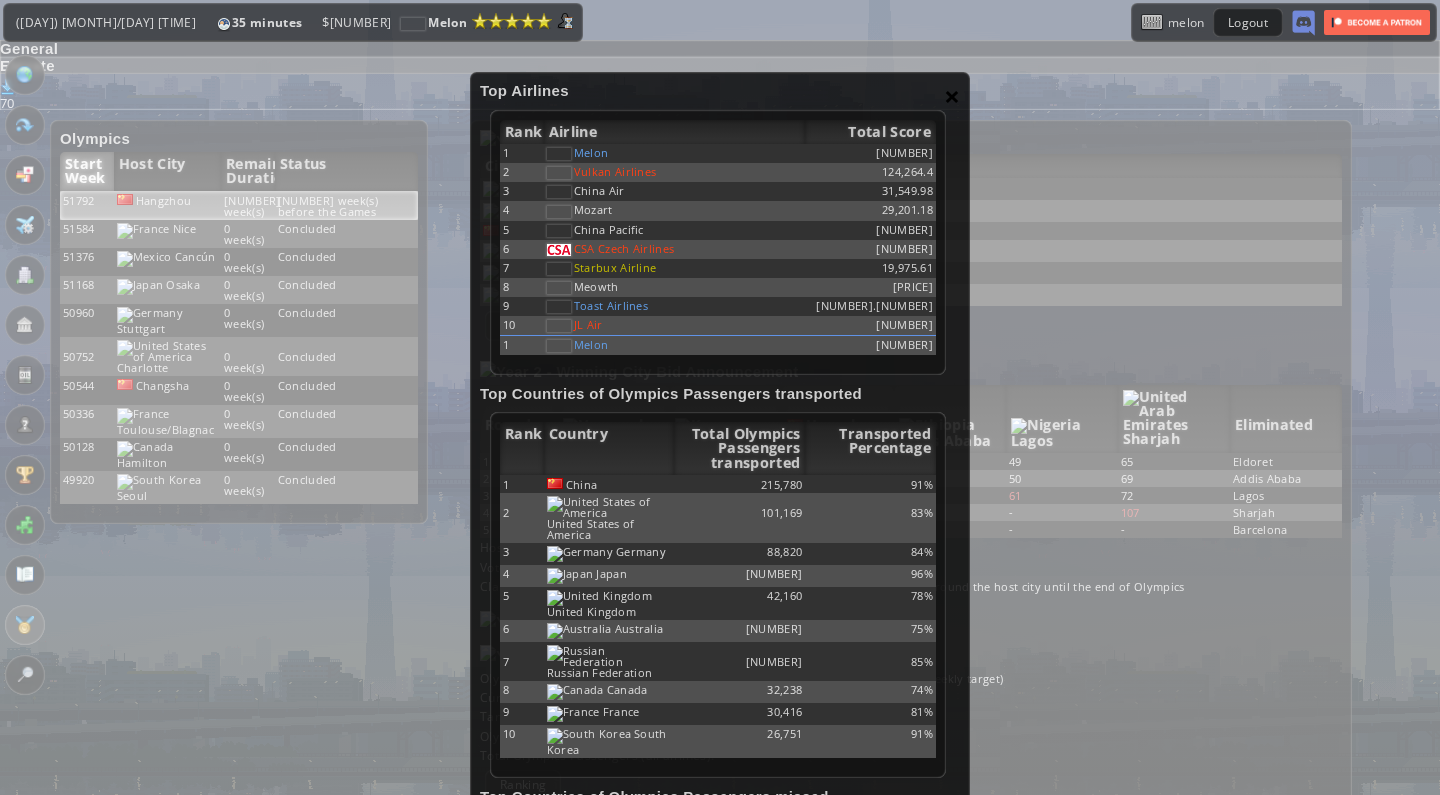 click on "×" at bounding box center (952, 96) 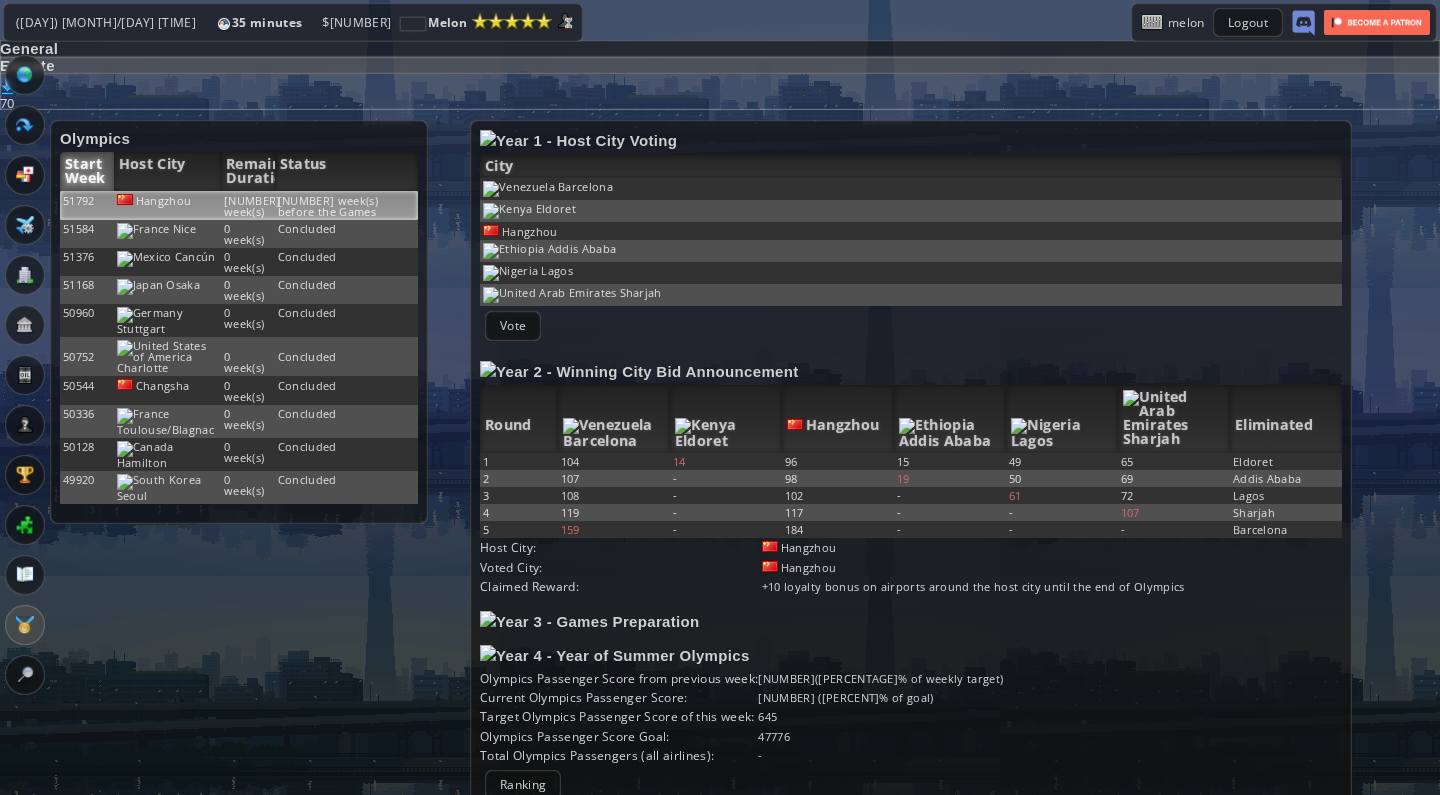 click on "Hangzhou" at bounding box center [167, 205] 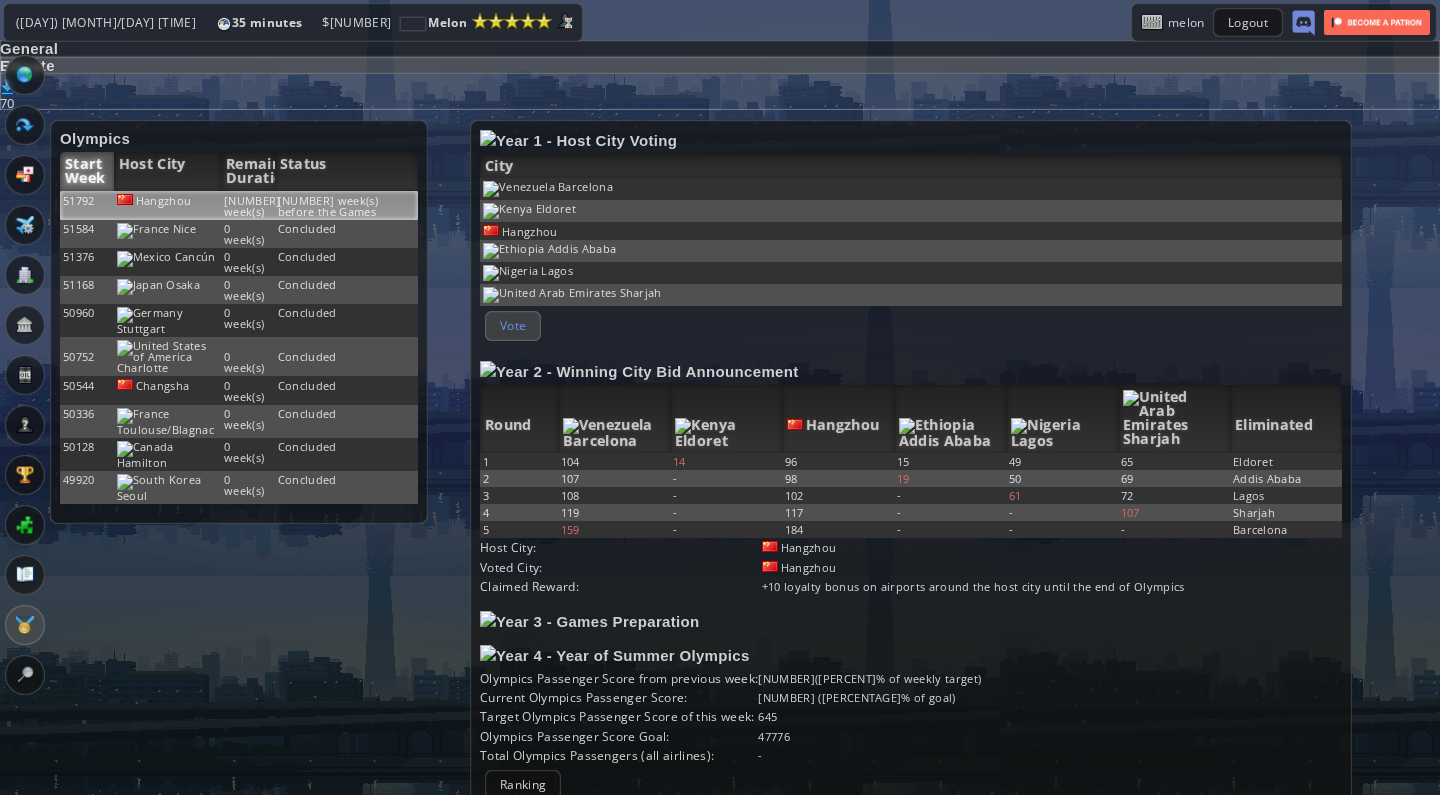 click on "Vote" at bounding box center [513, 325] 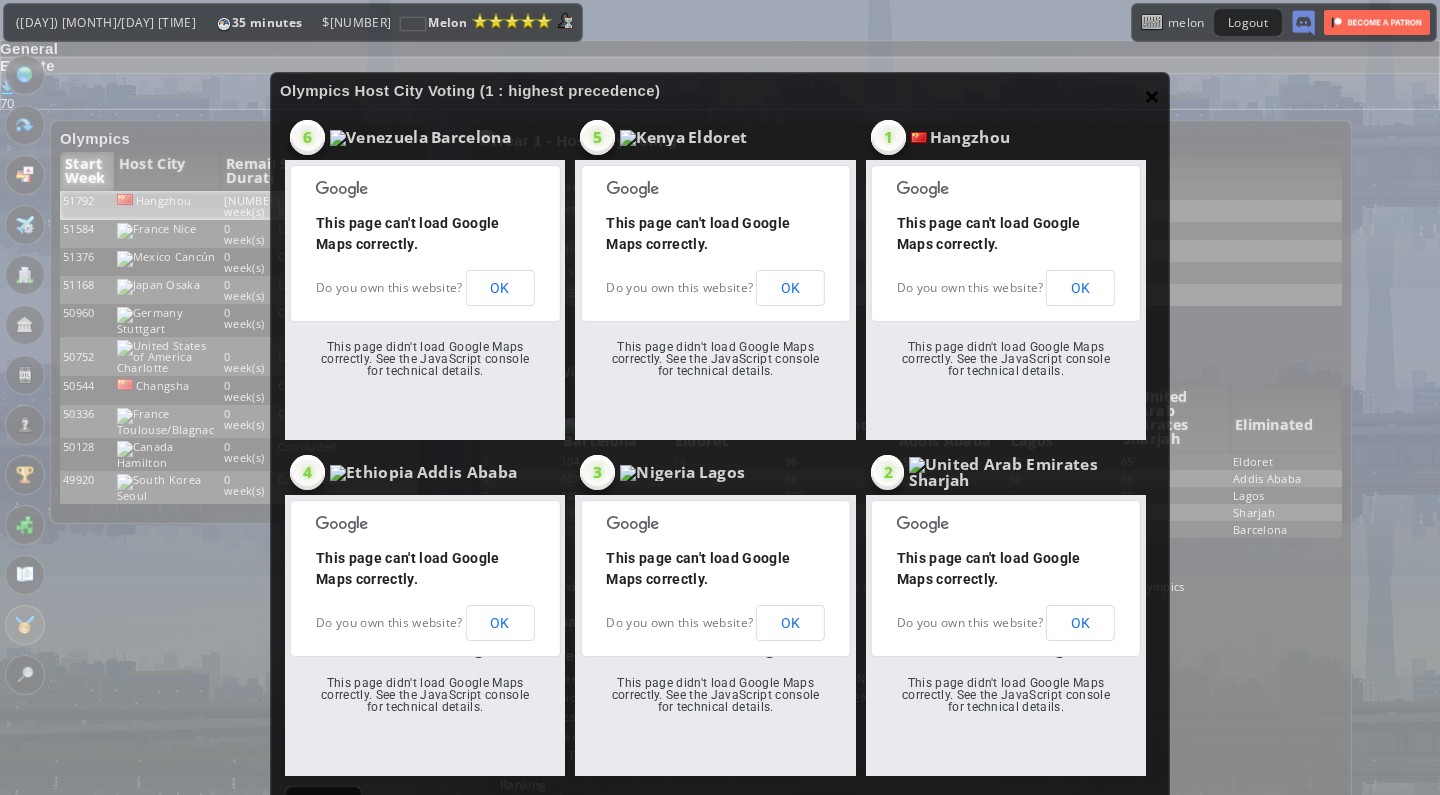 click on "×" at bounding box center (1152, 96) 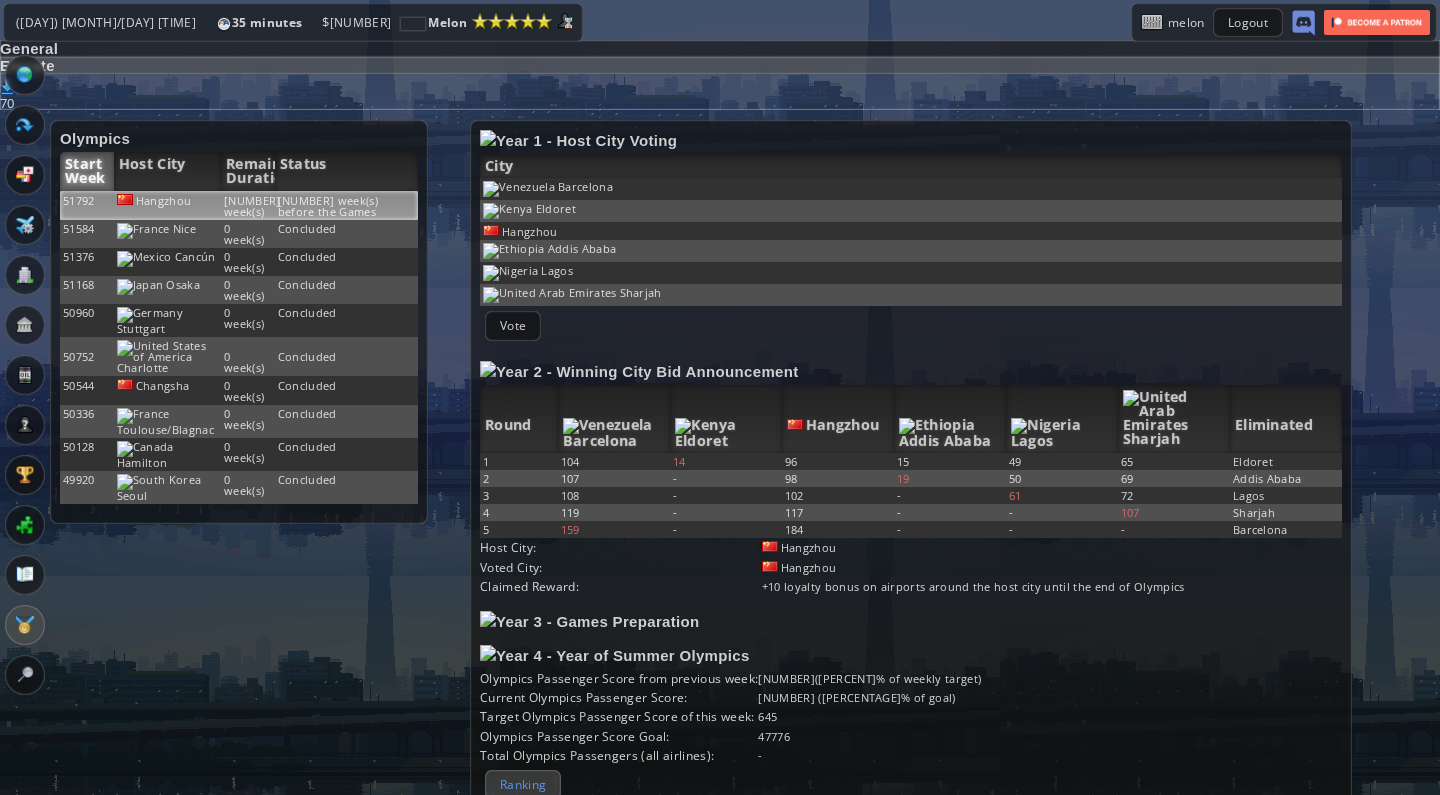 click on "Ranking" at bounding box center (523, 784) 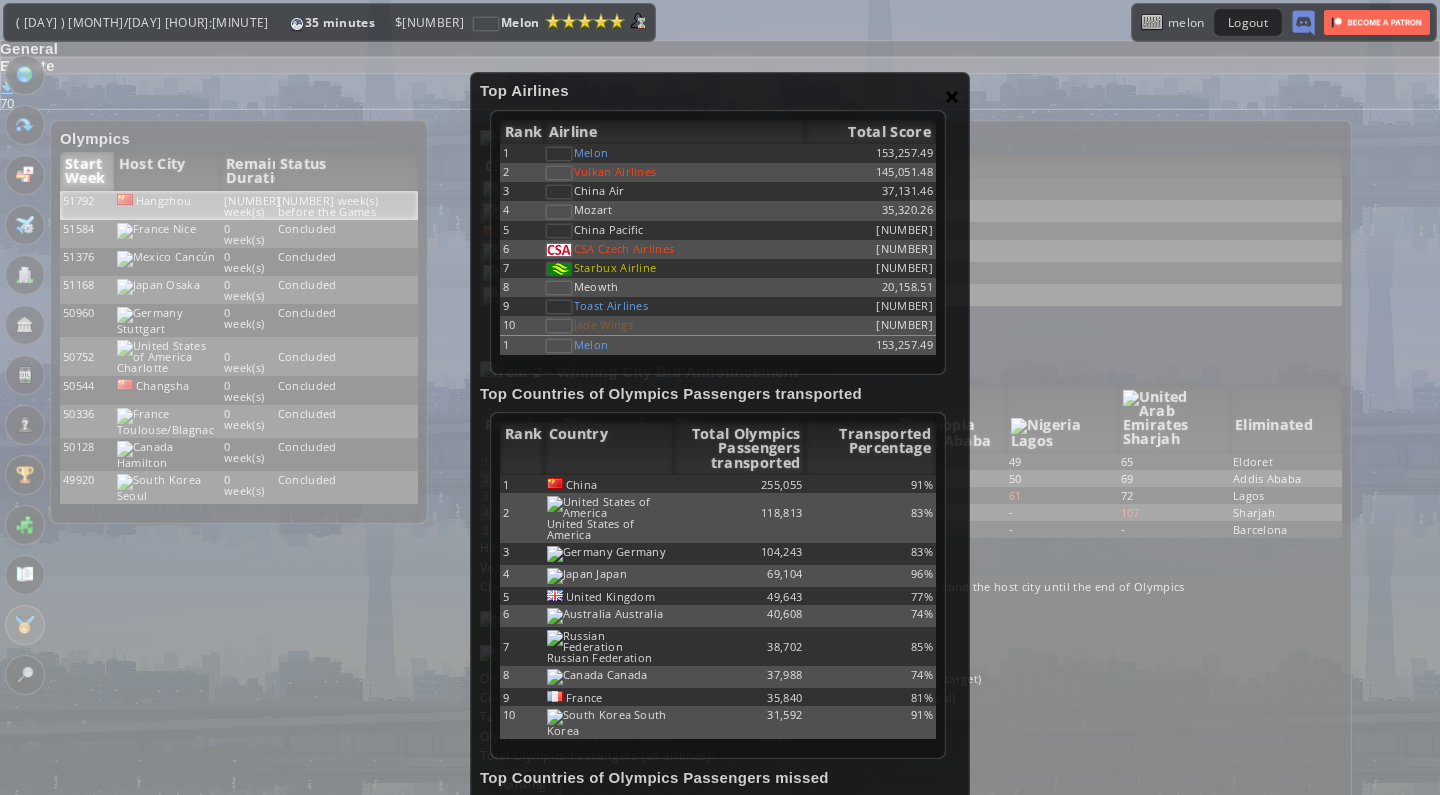 click on "×" at bounding box center (952, 96) 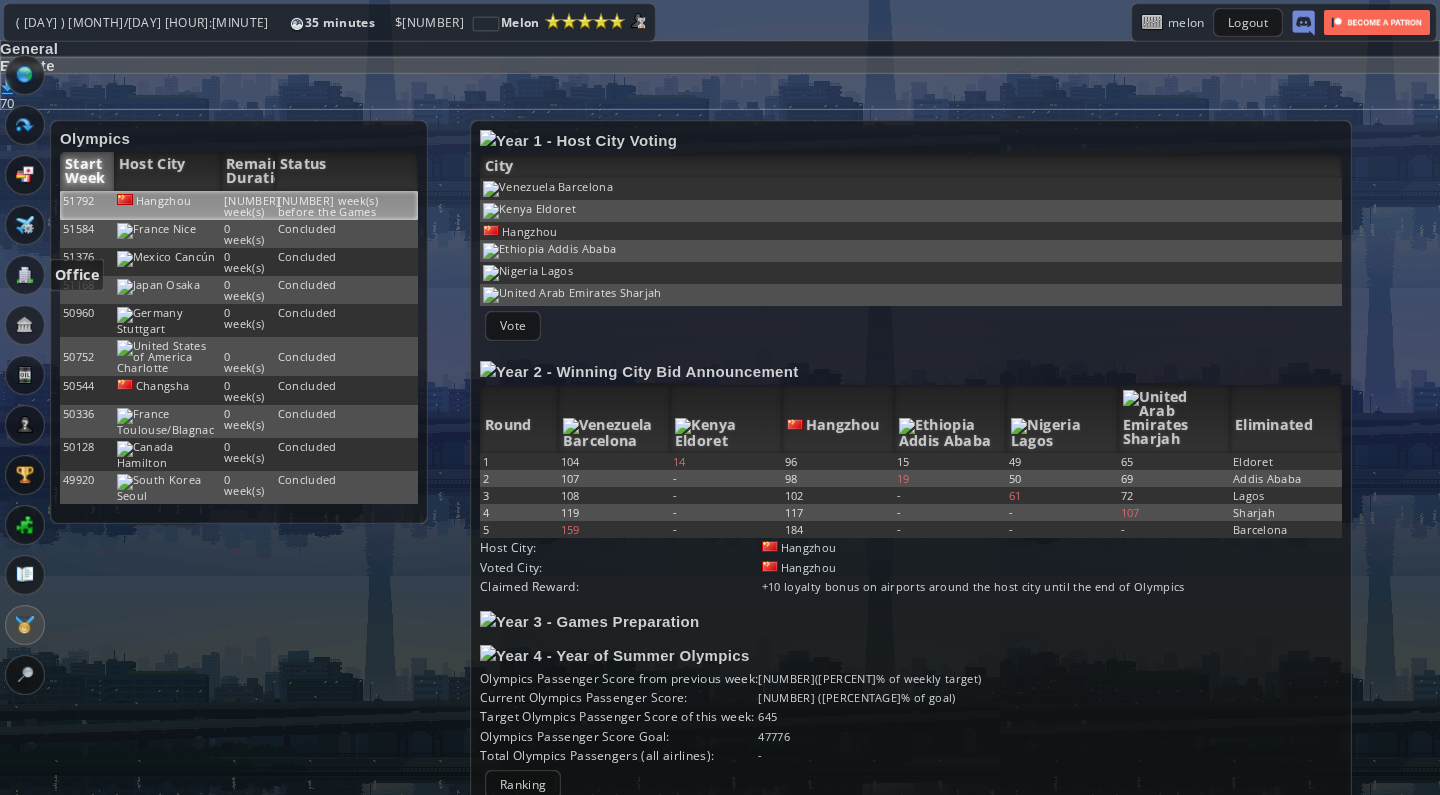 click at bounding box center (25, 275) 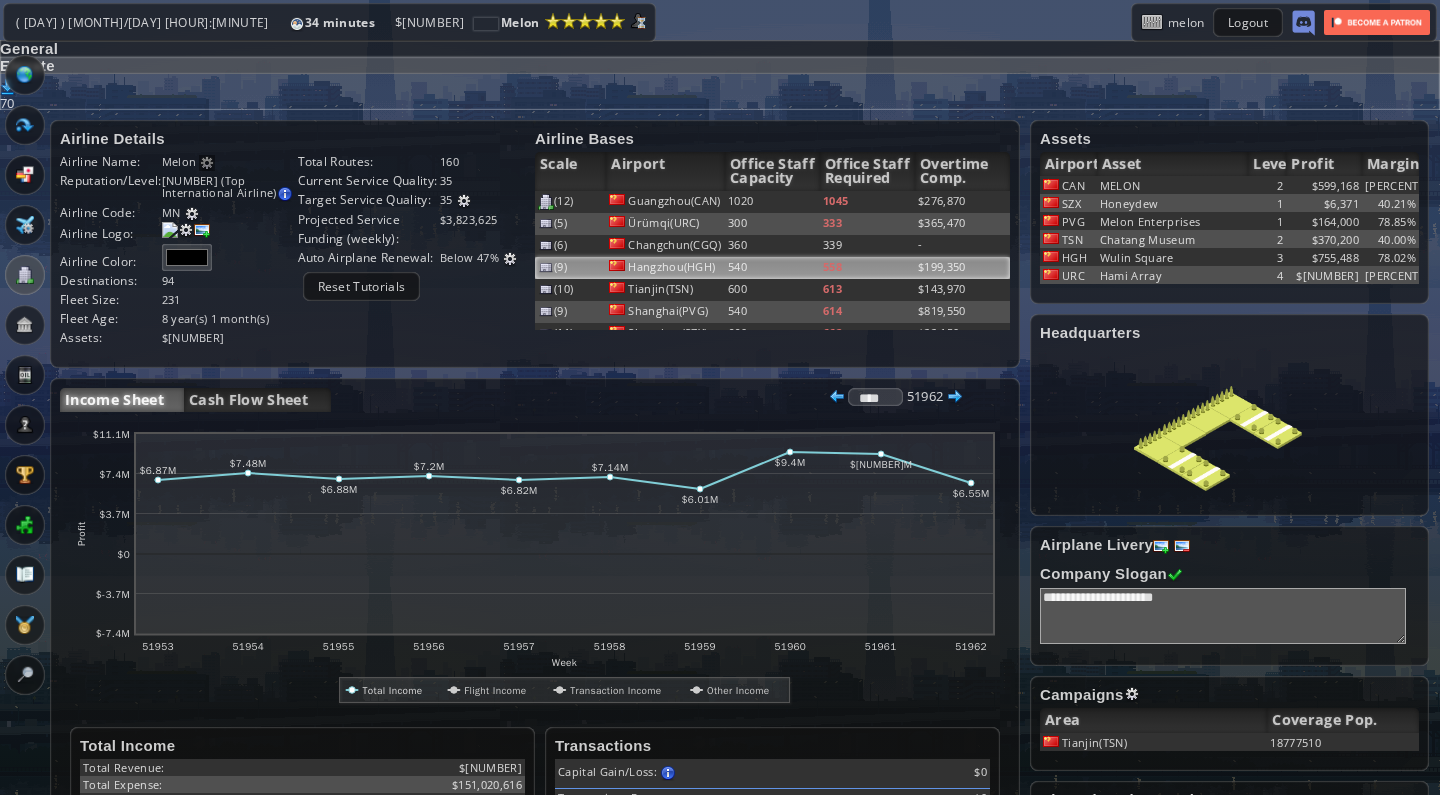 click on "Hangzhou(HGH)" at bounding box center (665, 202) 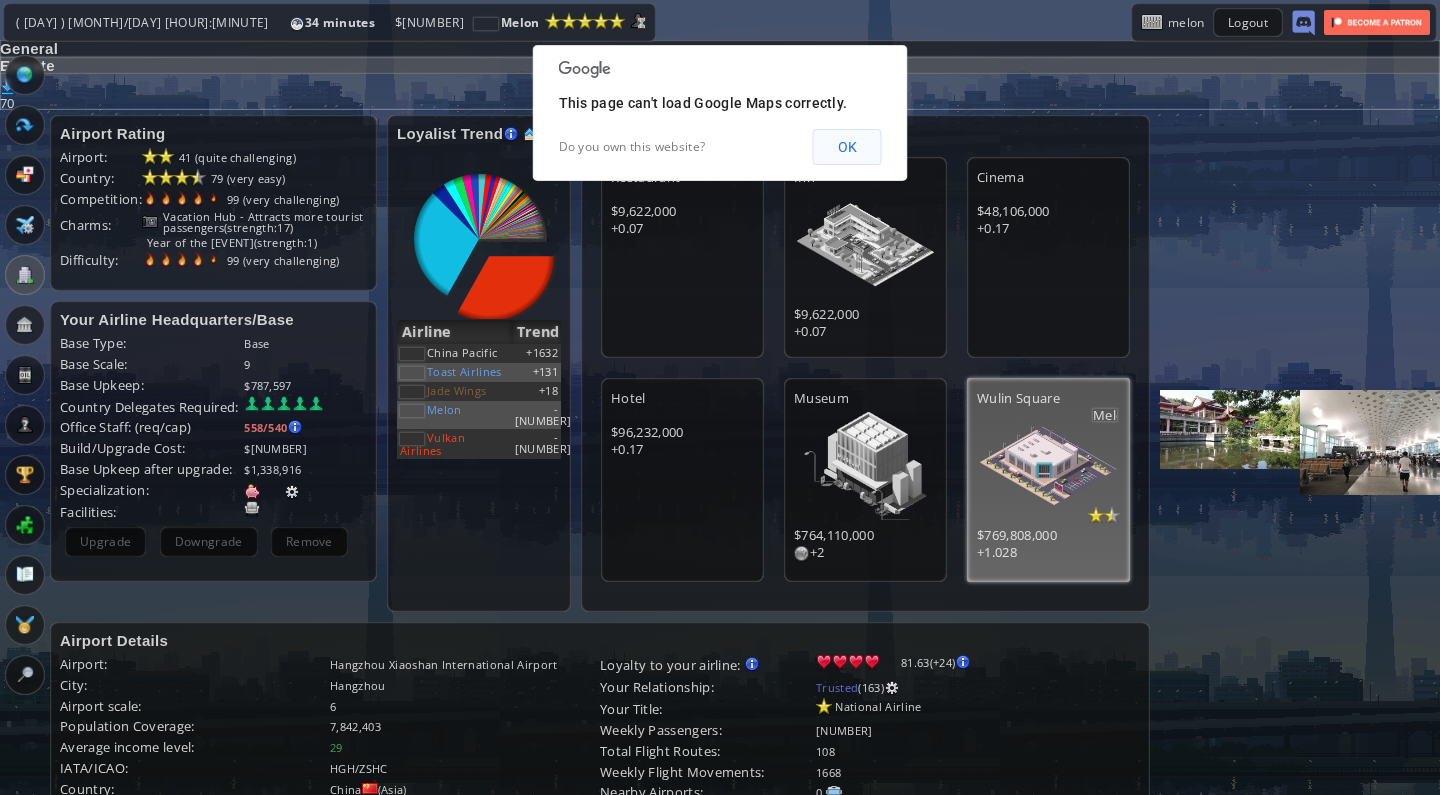 click on "OK" at bounding box center (847, 147) 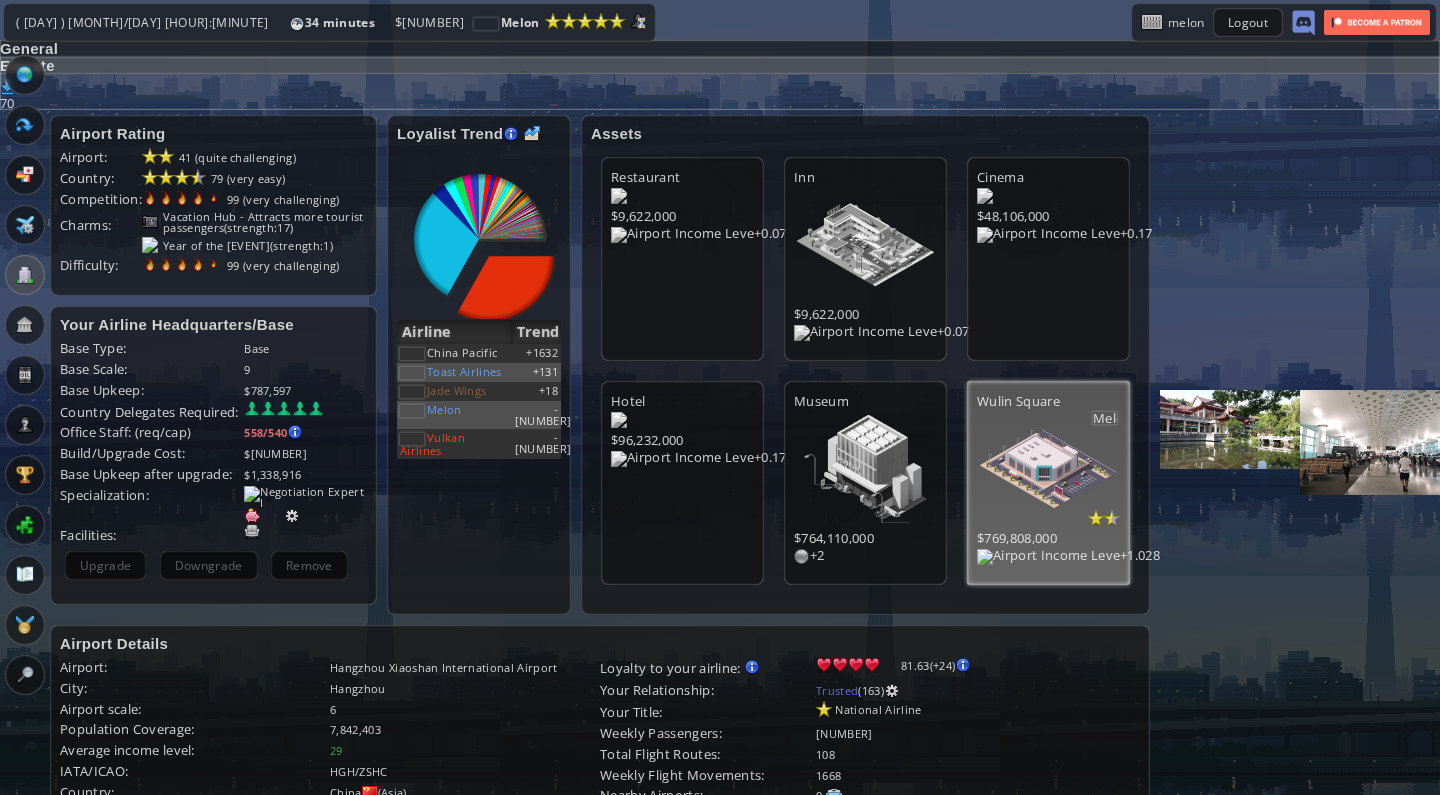 scroll, scrollTop: 0, scrollLeft: 0, axis: both 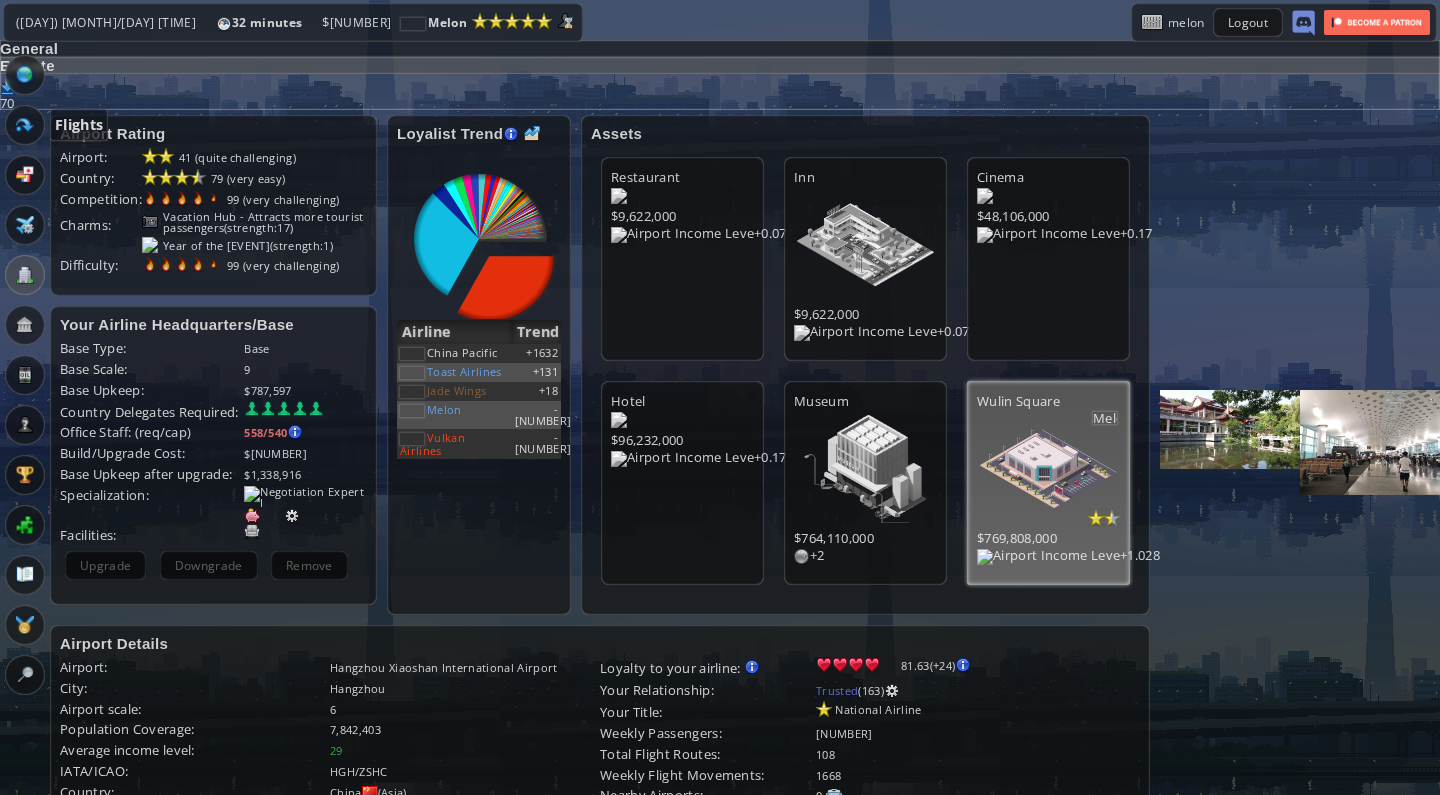 click at bounding box center [25, 125] 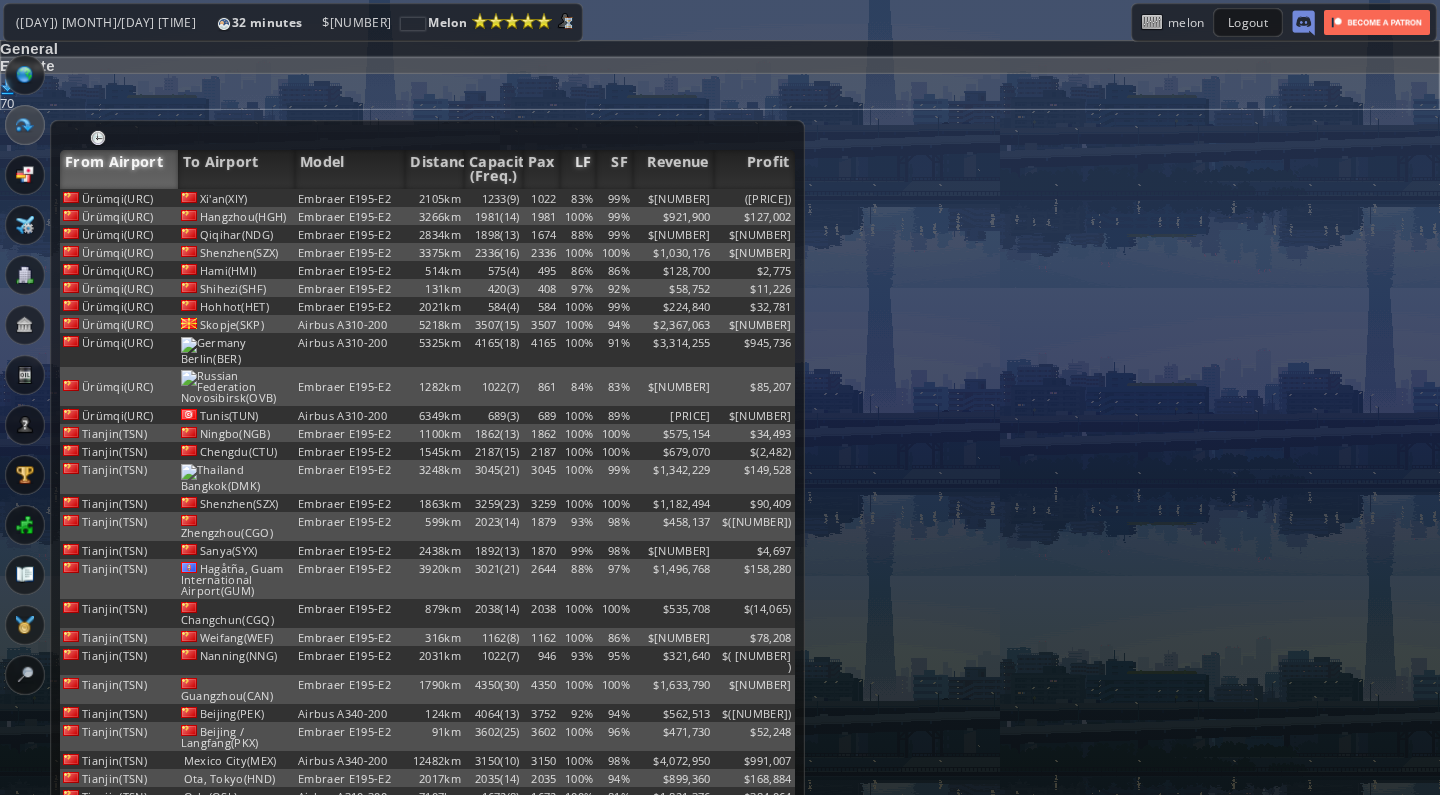 click on "LF" at bounding box center [578, 169] 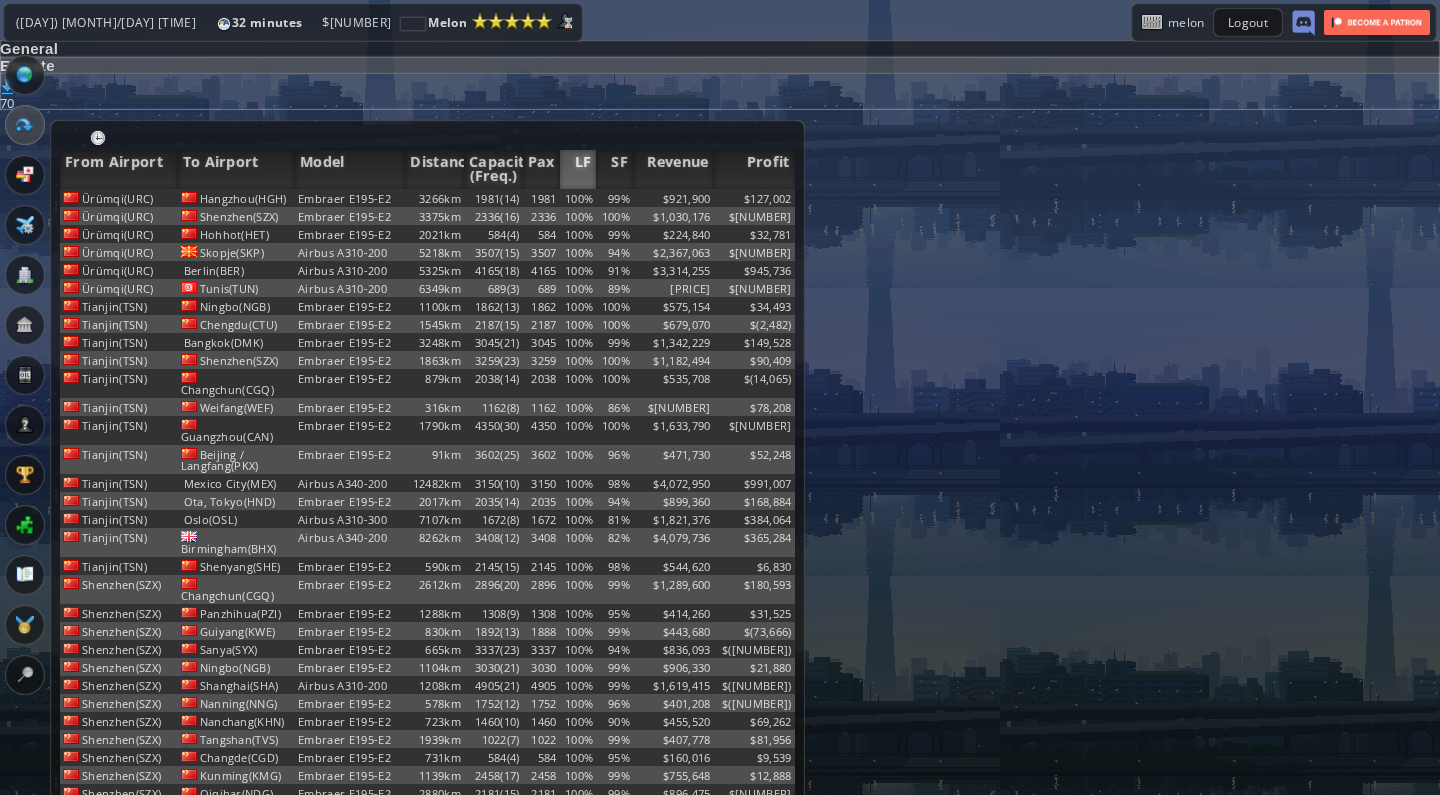 click on "LF" at bounding box center (578, 169) 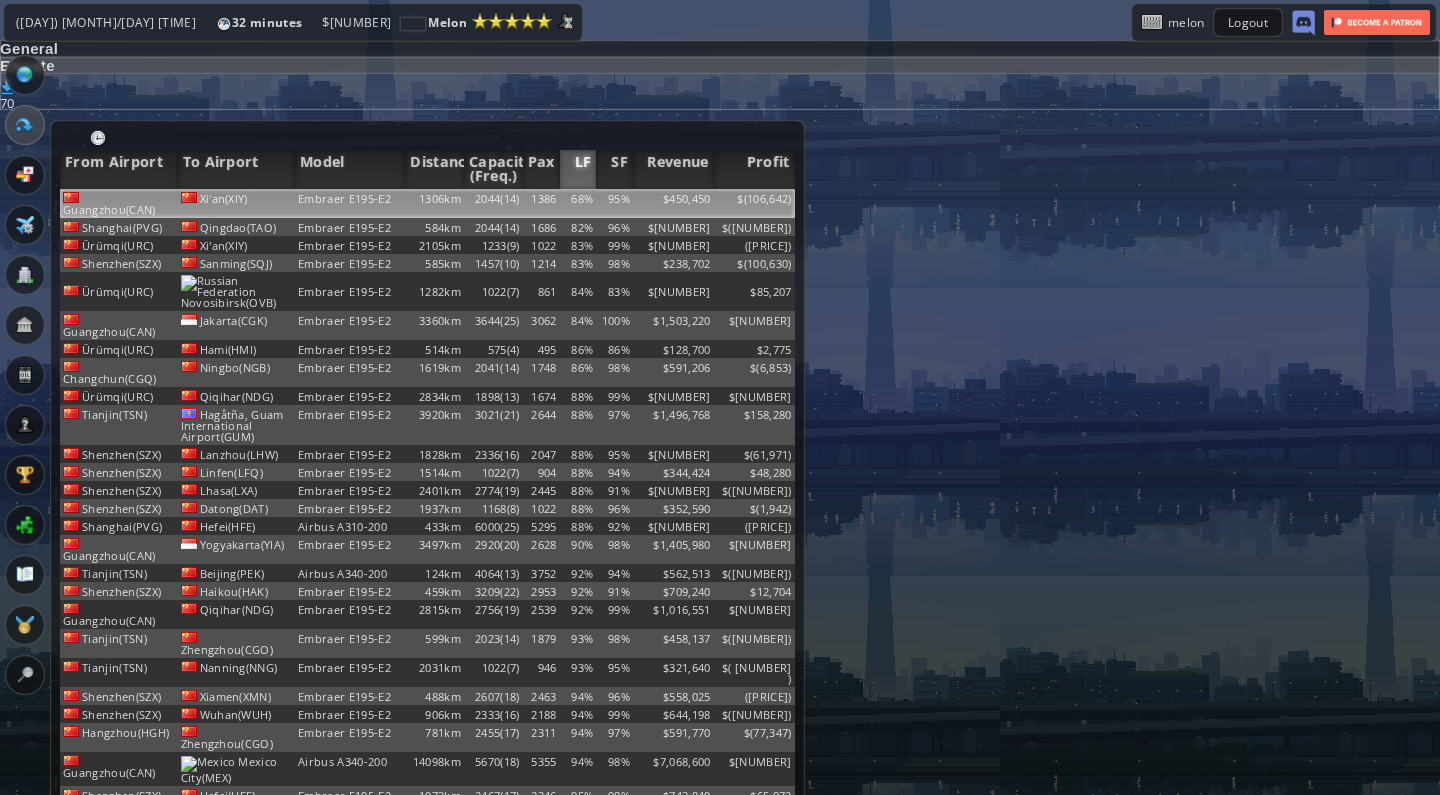 click on "1386" at bounding box center (541, 203) 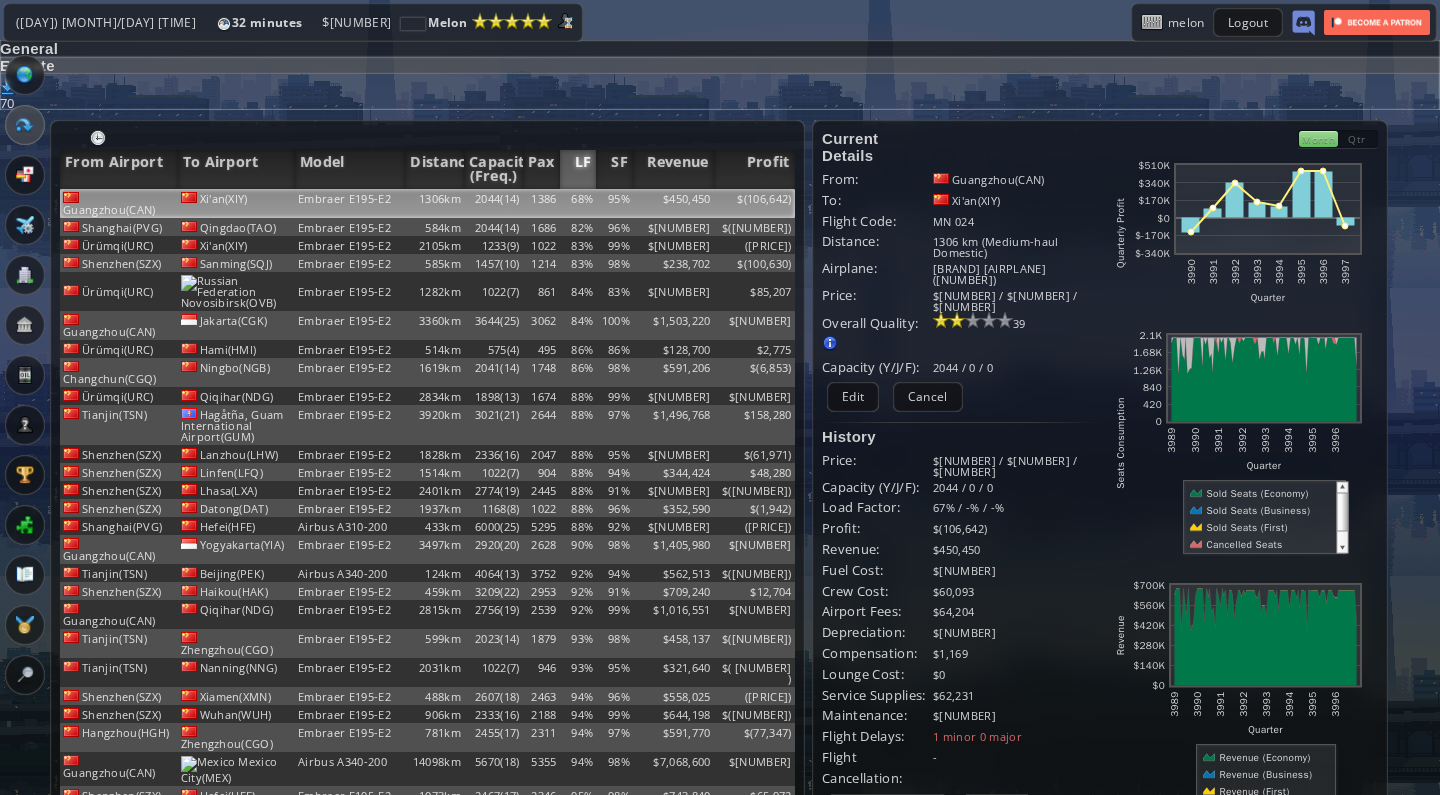 click on "Current Details
From:
[CITY]([CODE])
To:
[CITY]([CODE])
Flight Code:
MN [NUMBER]
Distance:
[NUMBER] km (Medium-haul Domestic)
Airplane:
[AIRPLANE]([NUMBER])
Price:
$[NUMBER] / $[NUMBER] / $[NUMBER]
Overall Quality:
Overall quality is determined by:
- Fleet Age per Route
- Service Star level per route
- Company wide Service Quality
Purchase airplane
[NUMBER] [NUMBER]" at bounding box center (961, 711) 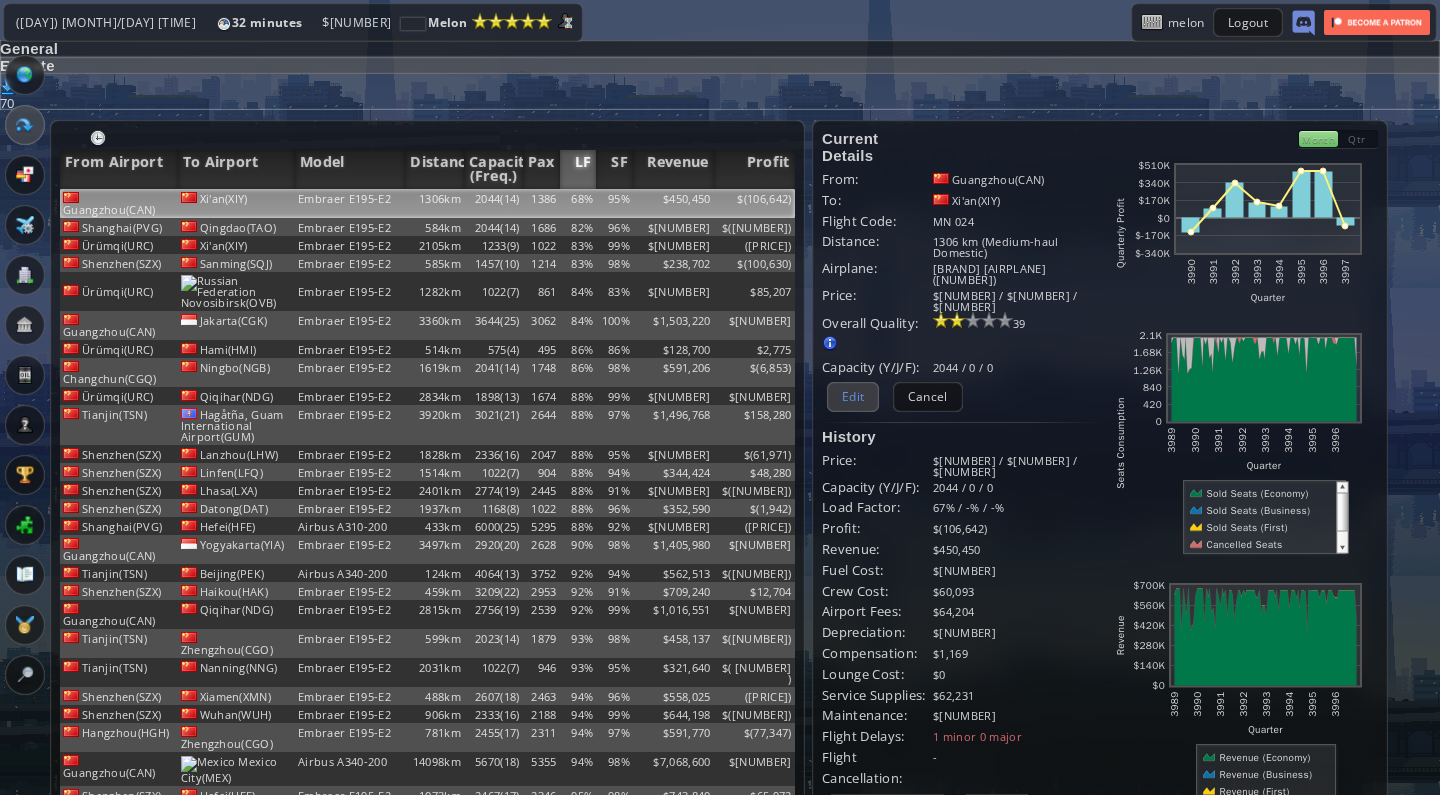 click on "Edit" at bounding box center (853, 396) 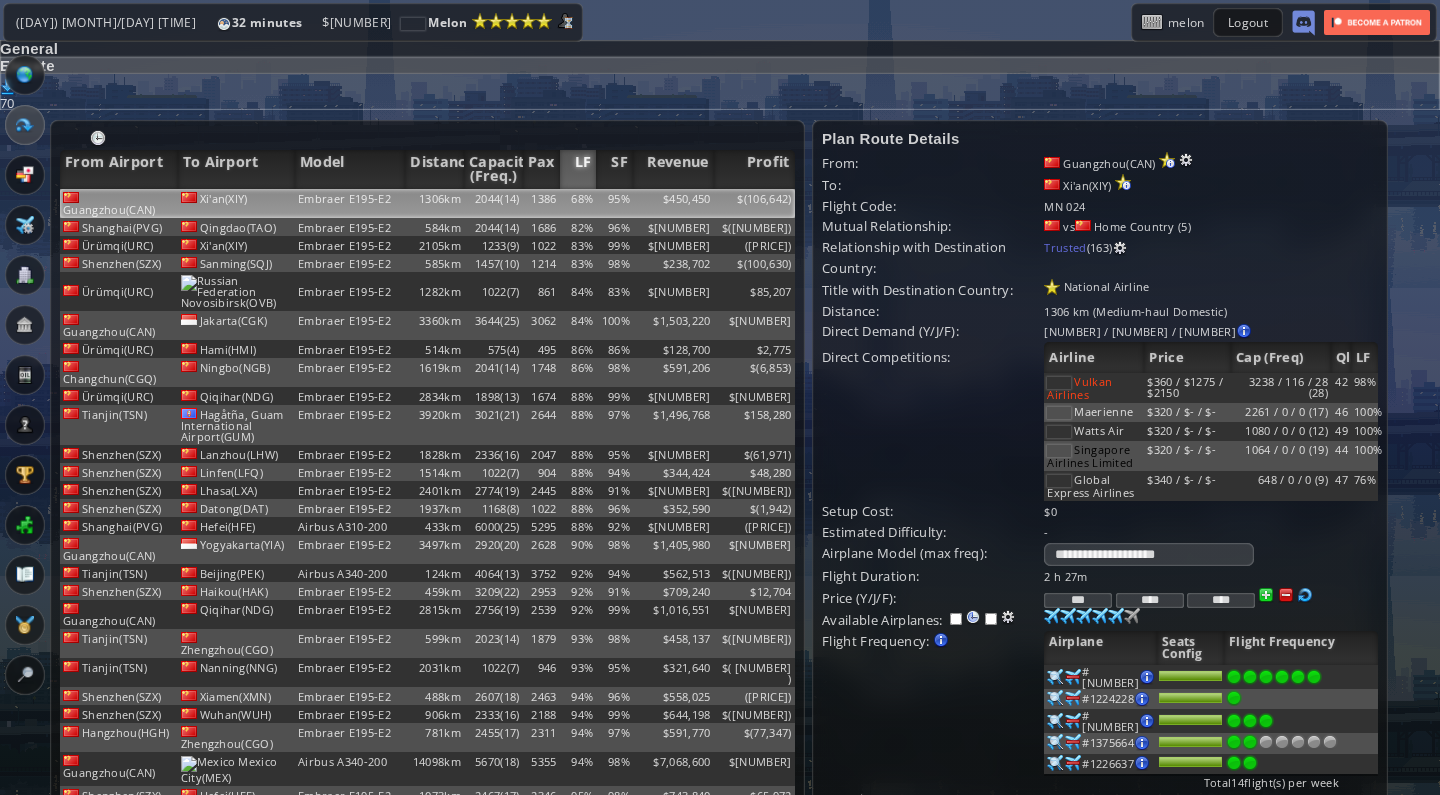 drag, startPoint x: 1077, startPoint y: 517, endPoint x: 1216, endPoint y: 526, distance: 139.29106 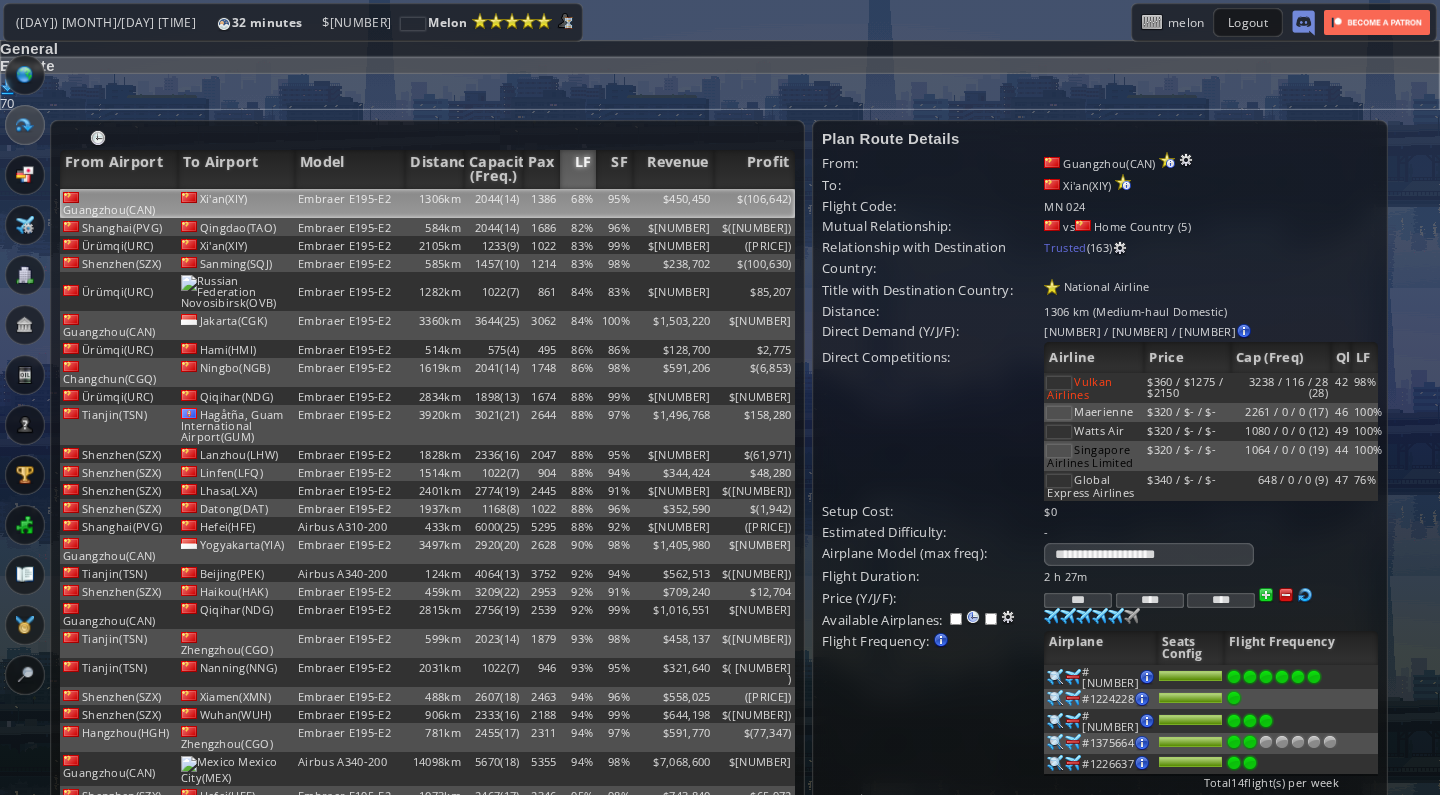 click on "Flight Duration:
[NUMBER] h [NUMBER]m
Price (Y/J/F):
***
****
****
Available Airplanes:
Purchase airplane
[NUMBER] [NUMBER]" at bounding box center (1100, 709) 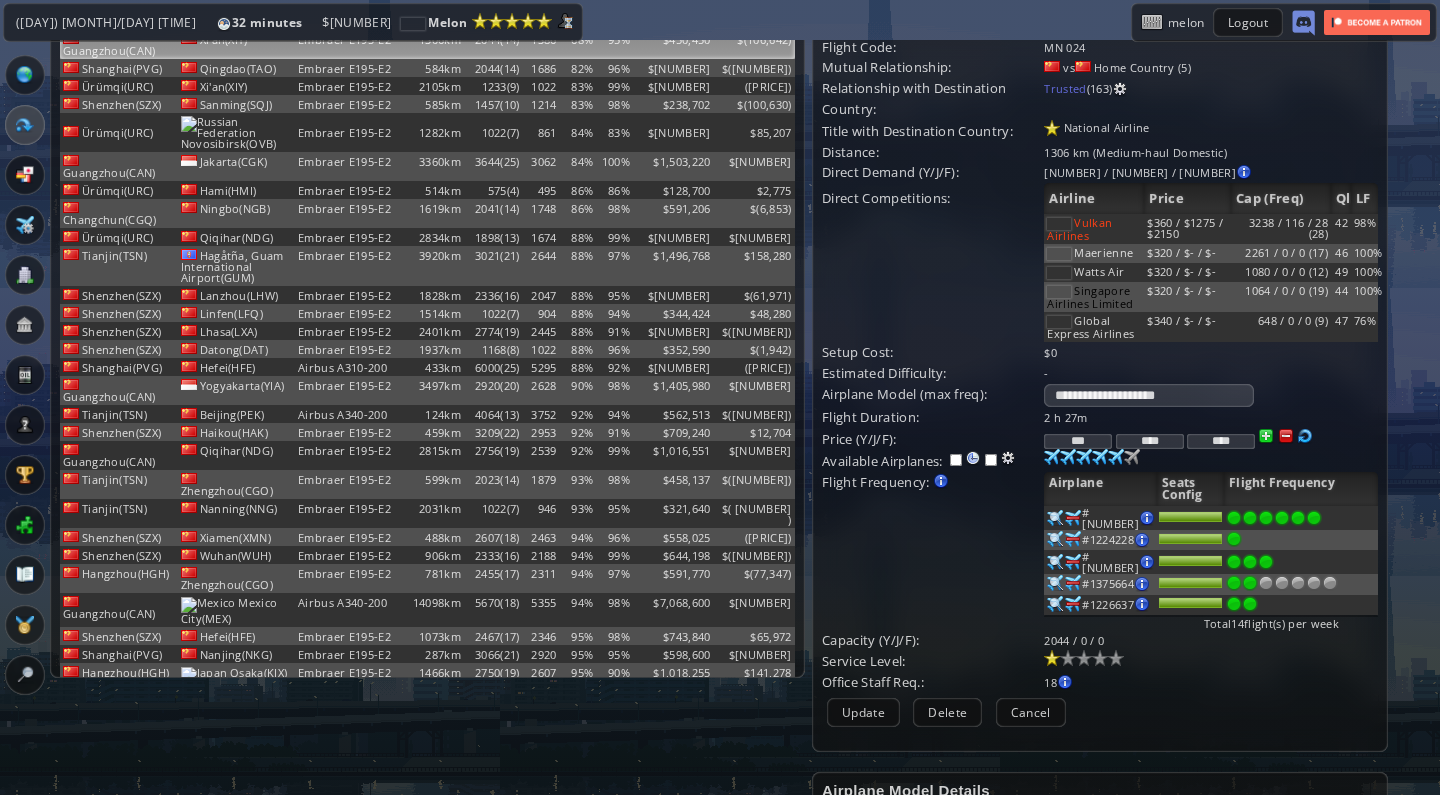 scroll, scrollTop: 160, scrollLeft: 1, axis: both 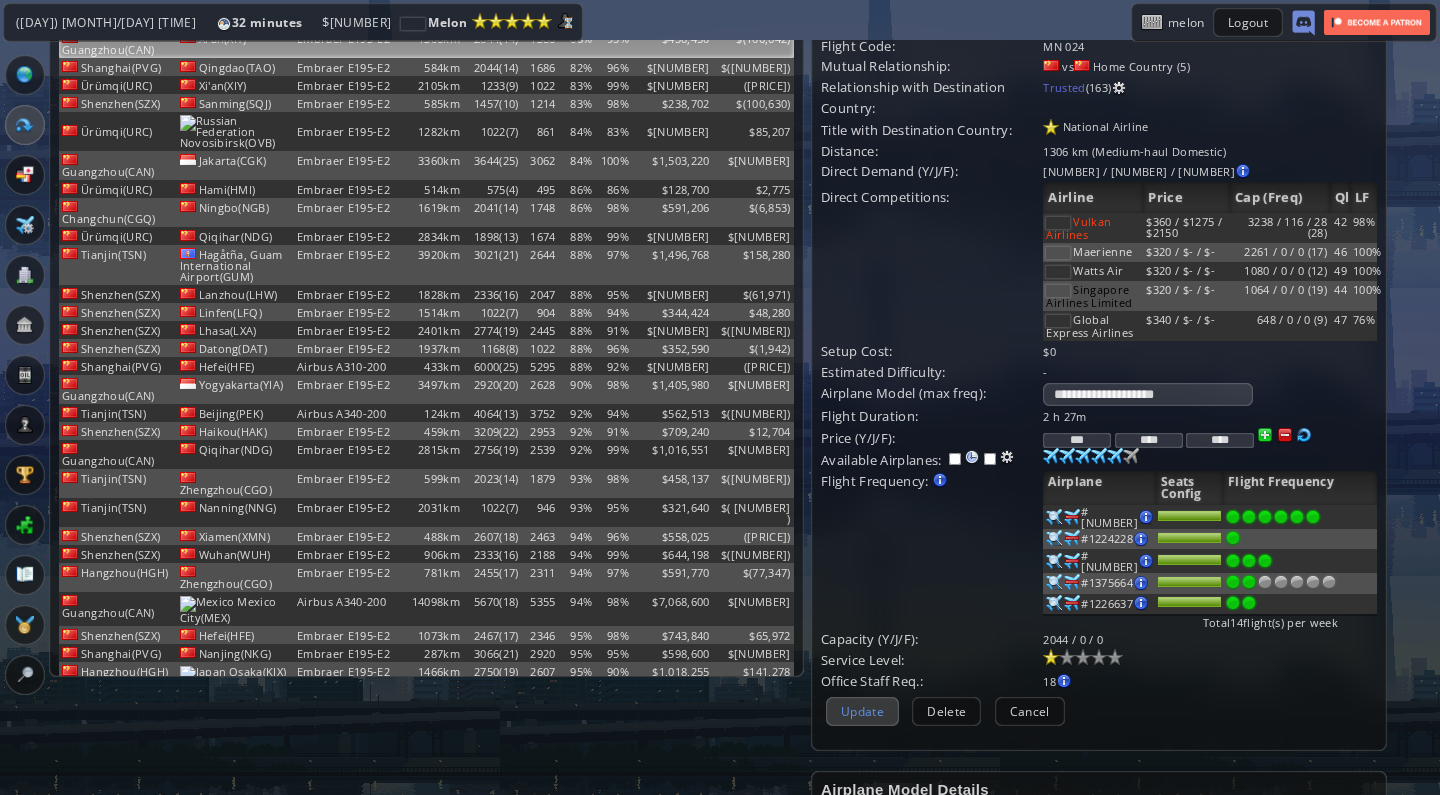 click on "Update" at bounding box center [862, 711] 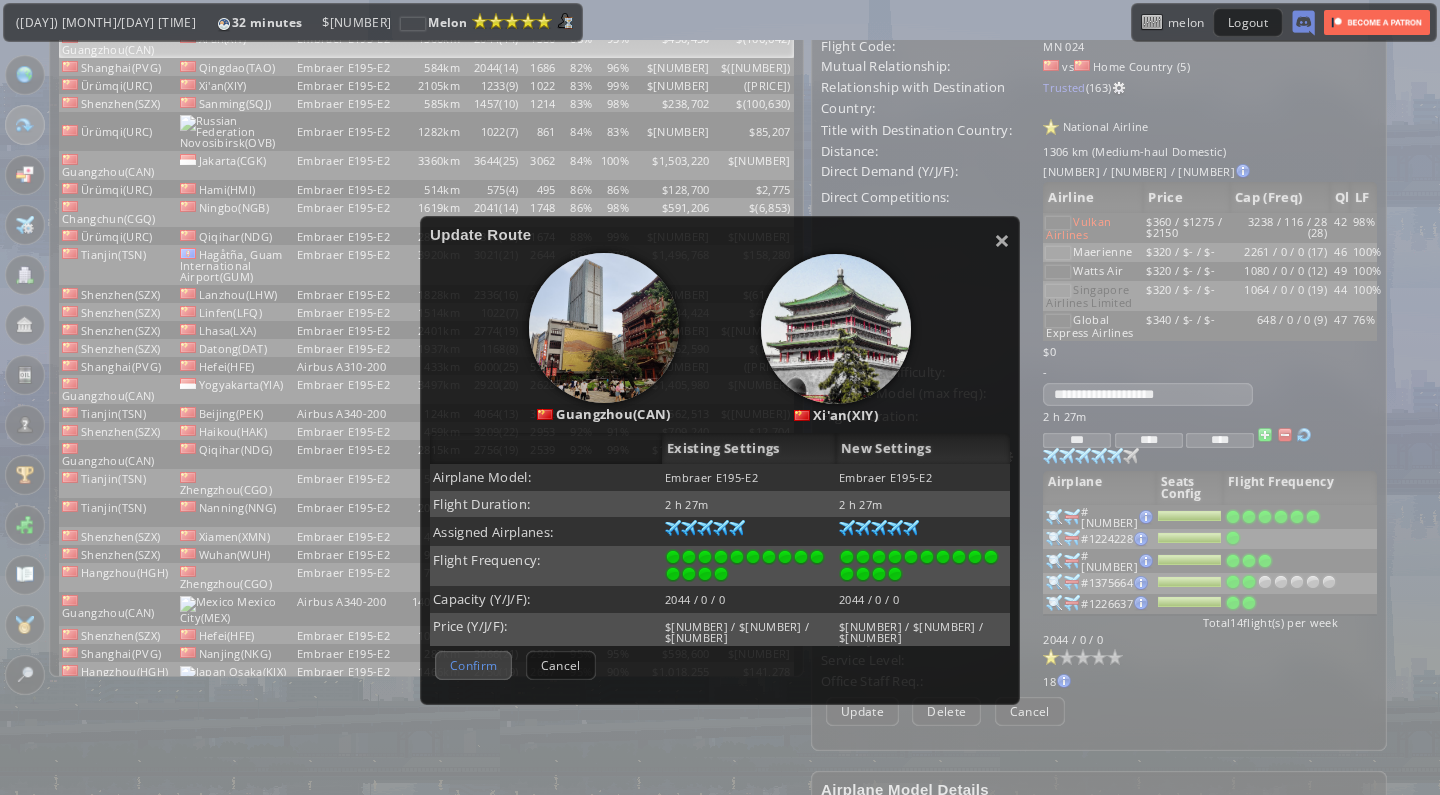 click on "Confirm" at bounding box center [473, 665] 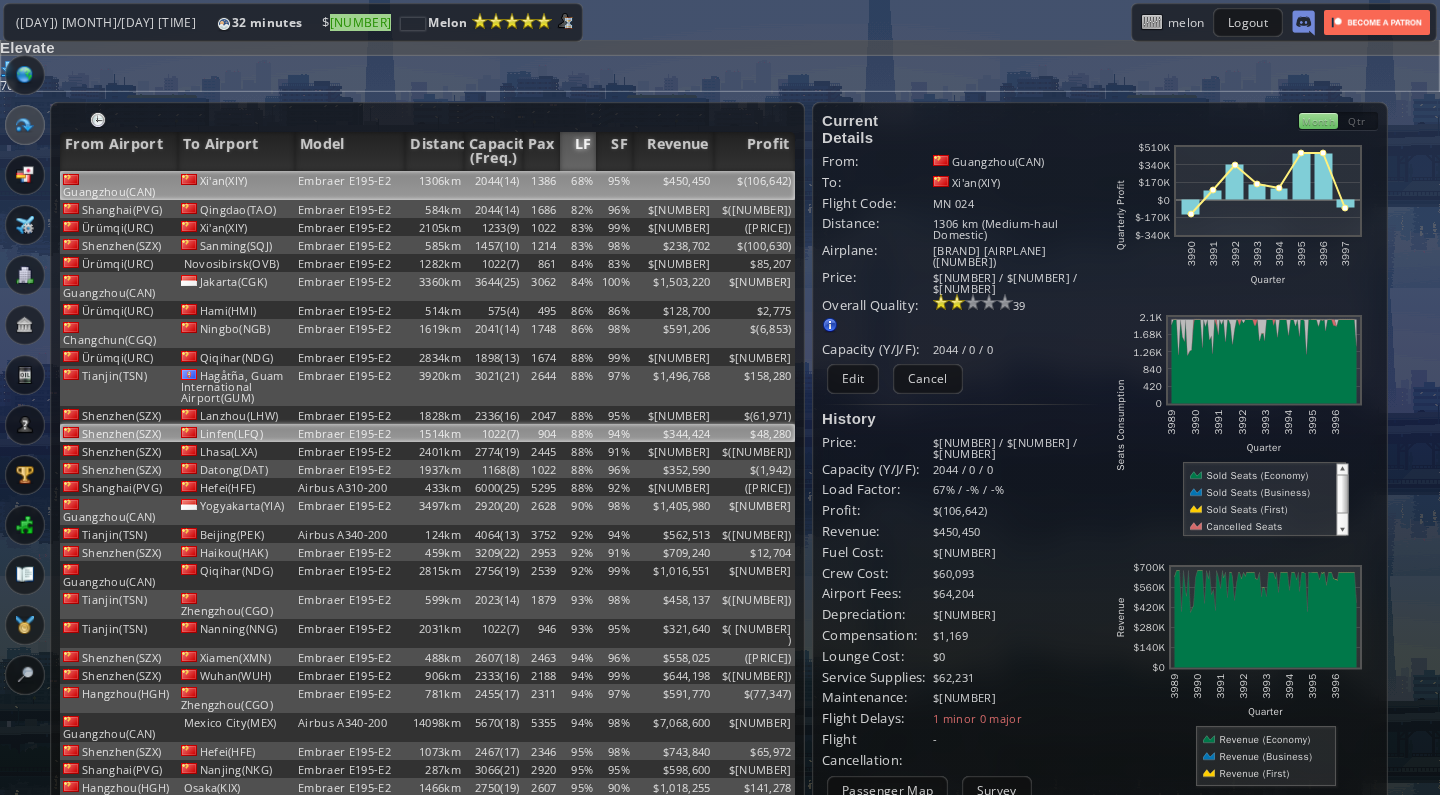 scroll, scrollTop: 15, scrollLeft: 0, axis: vertical 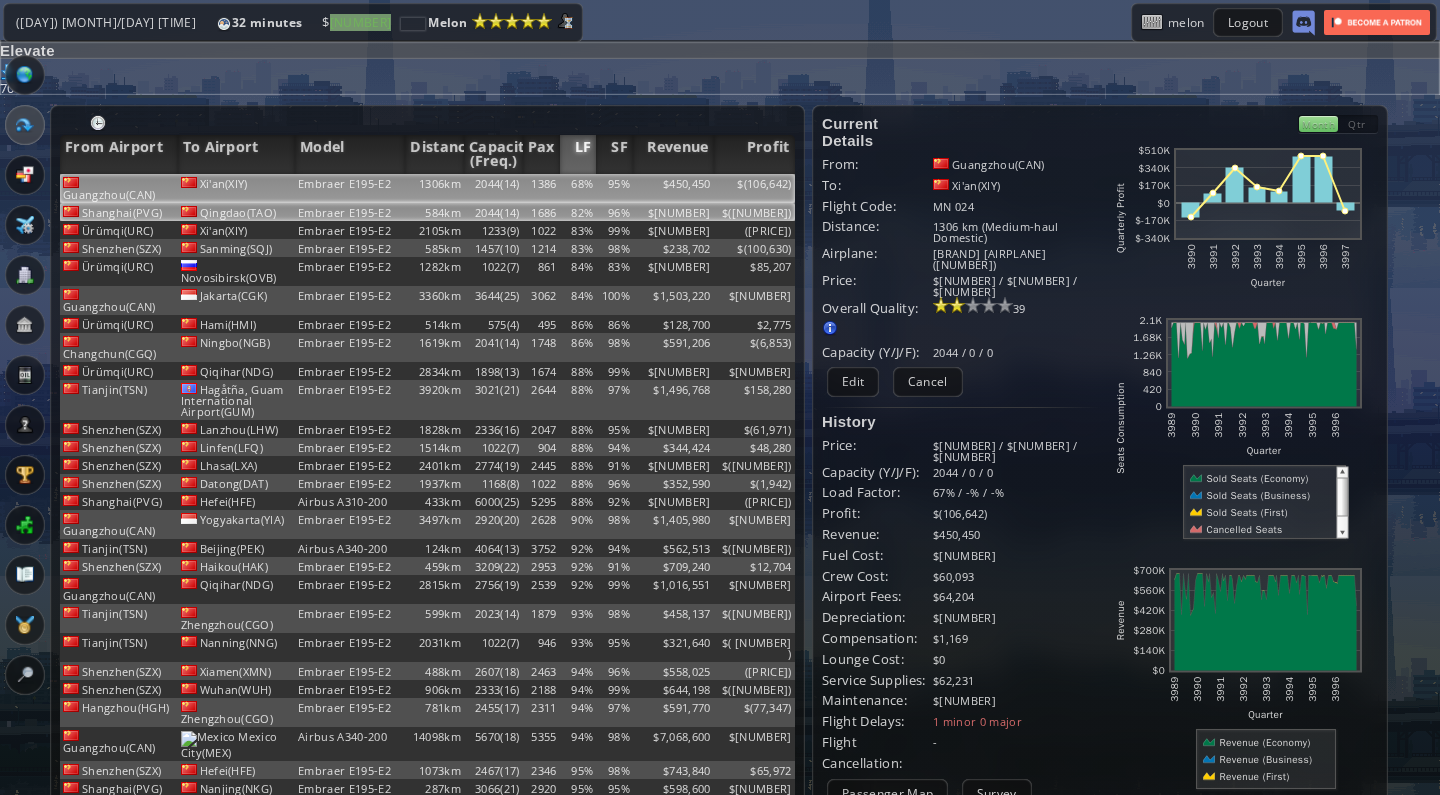 click on "Qingdao(TAO)" at bounding box center [237, 188] 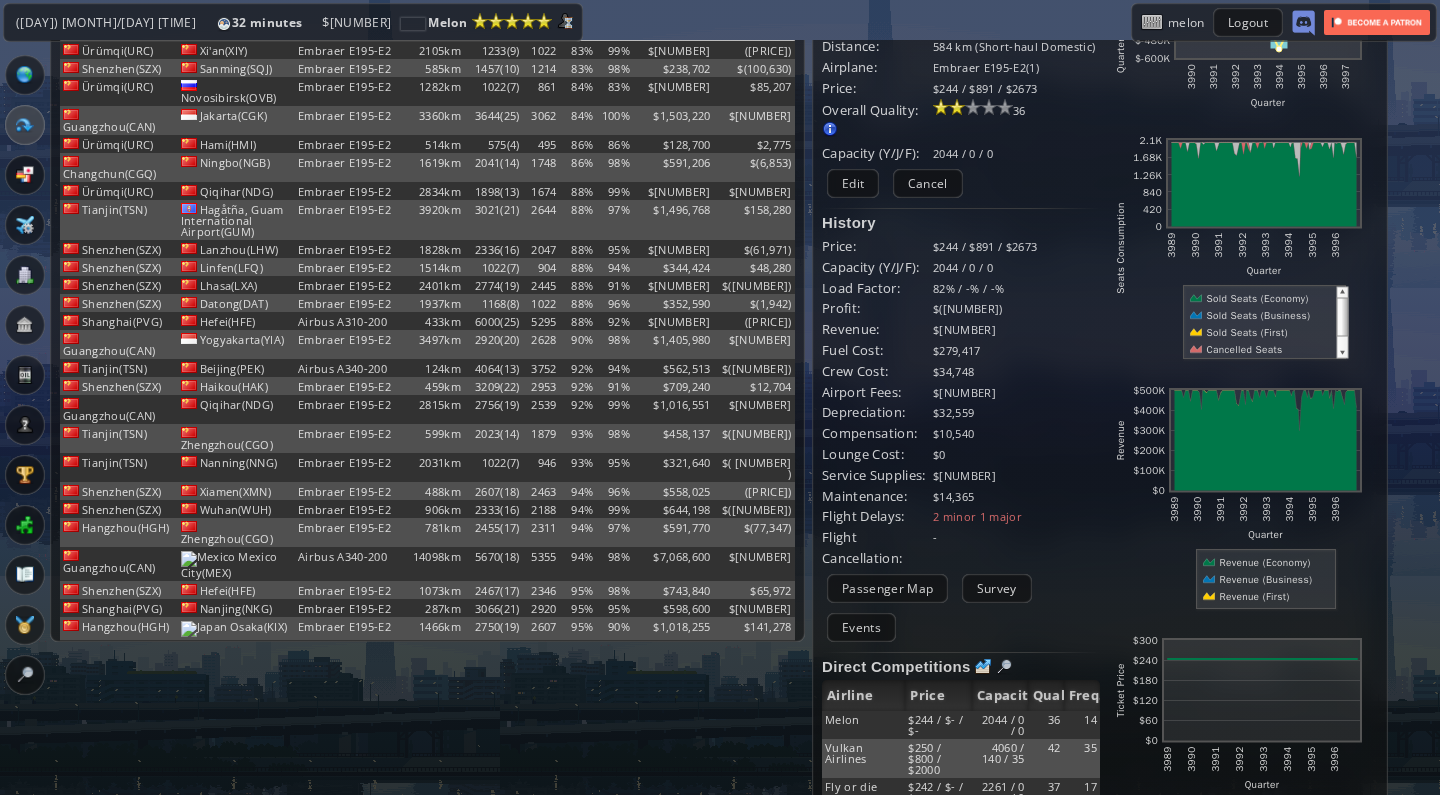 scroll, scrollTop: 196, scrollLeft: 0, axis: vertical 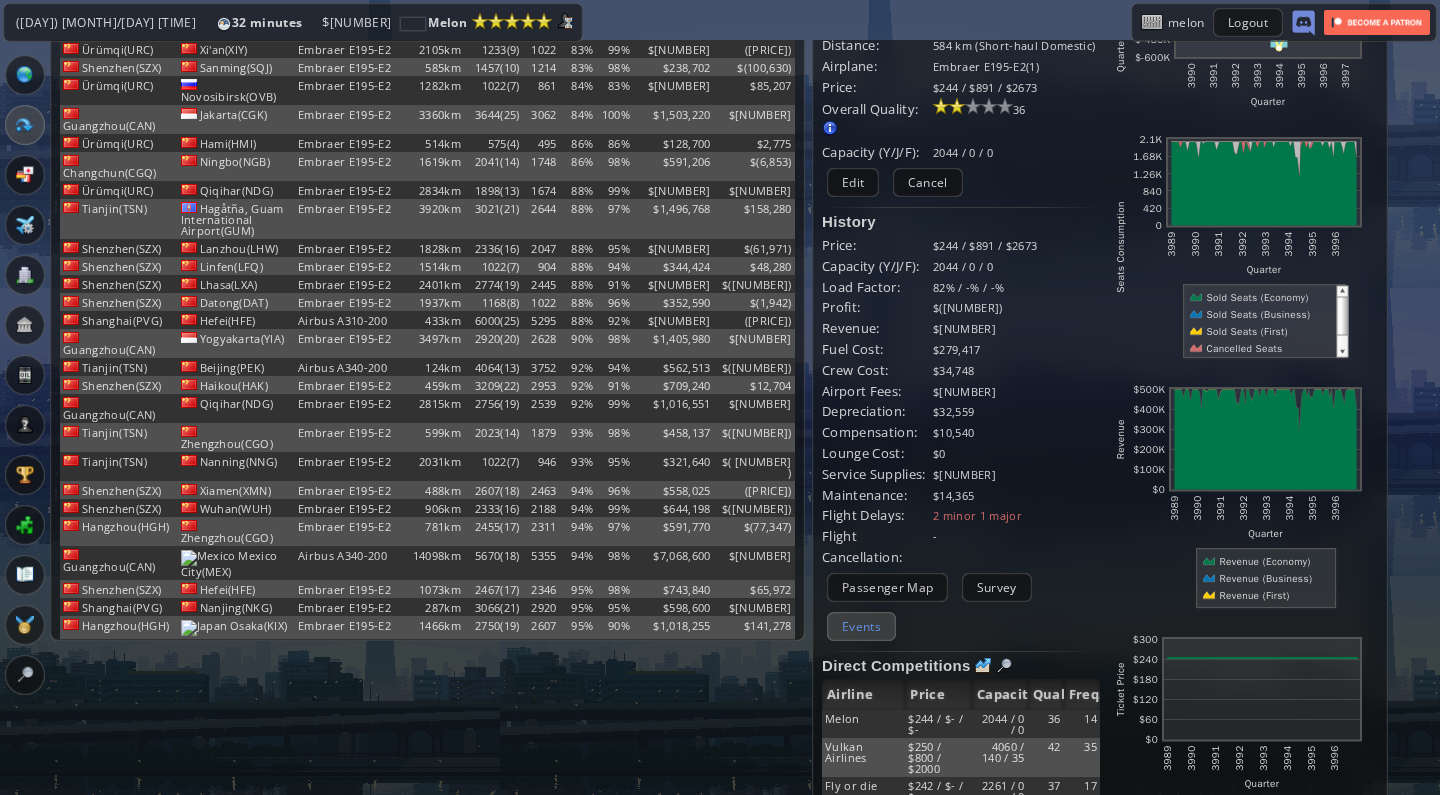 click on "Events" at bounding box center [861, 626] 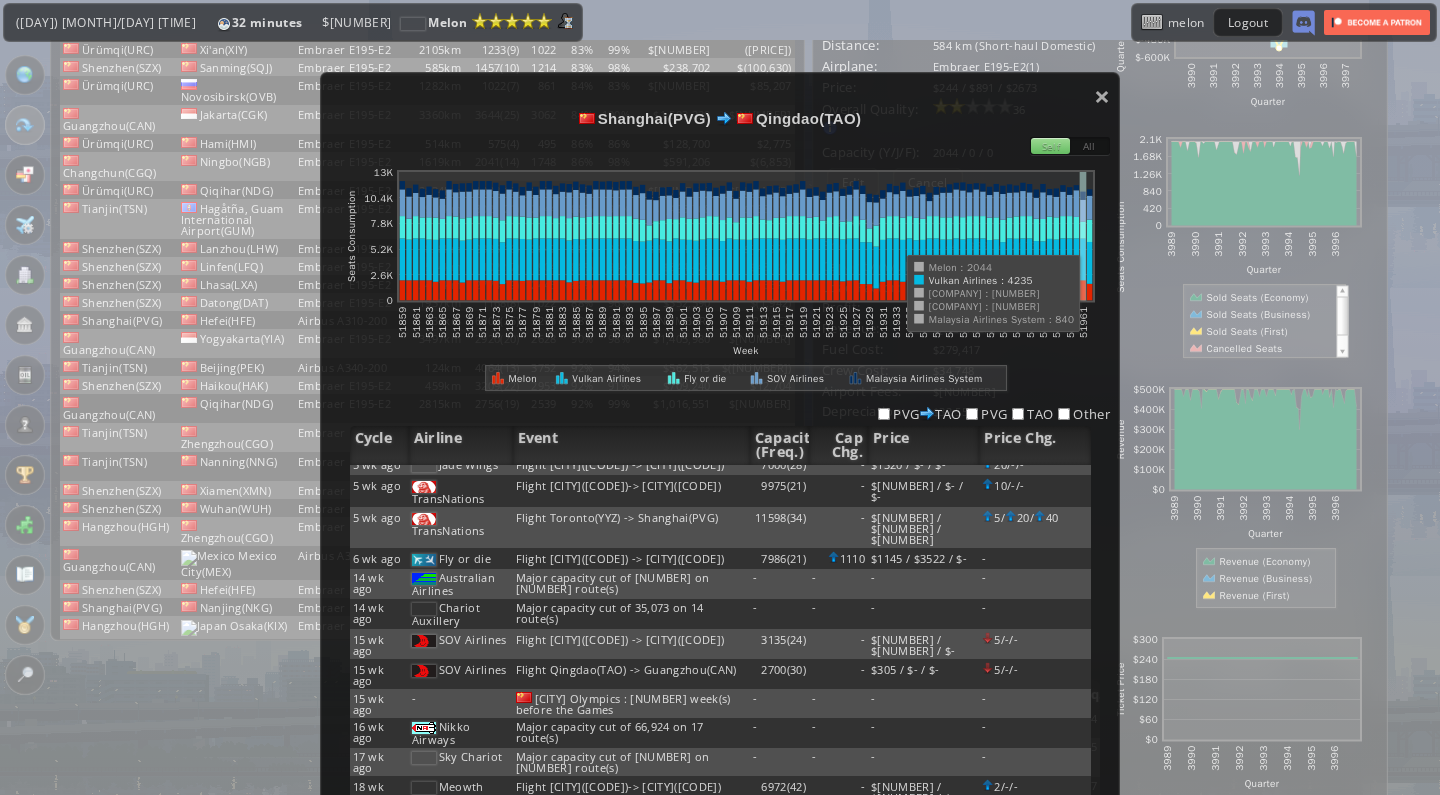 scroll, scrollTop: 0, scrollLeft: 0, axis: both 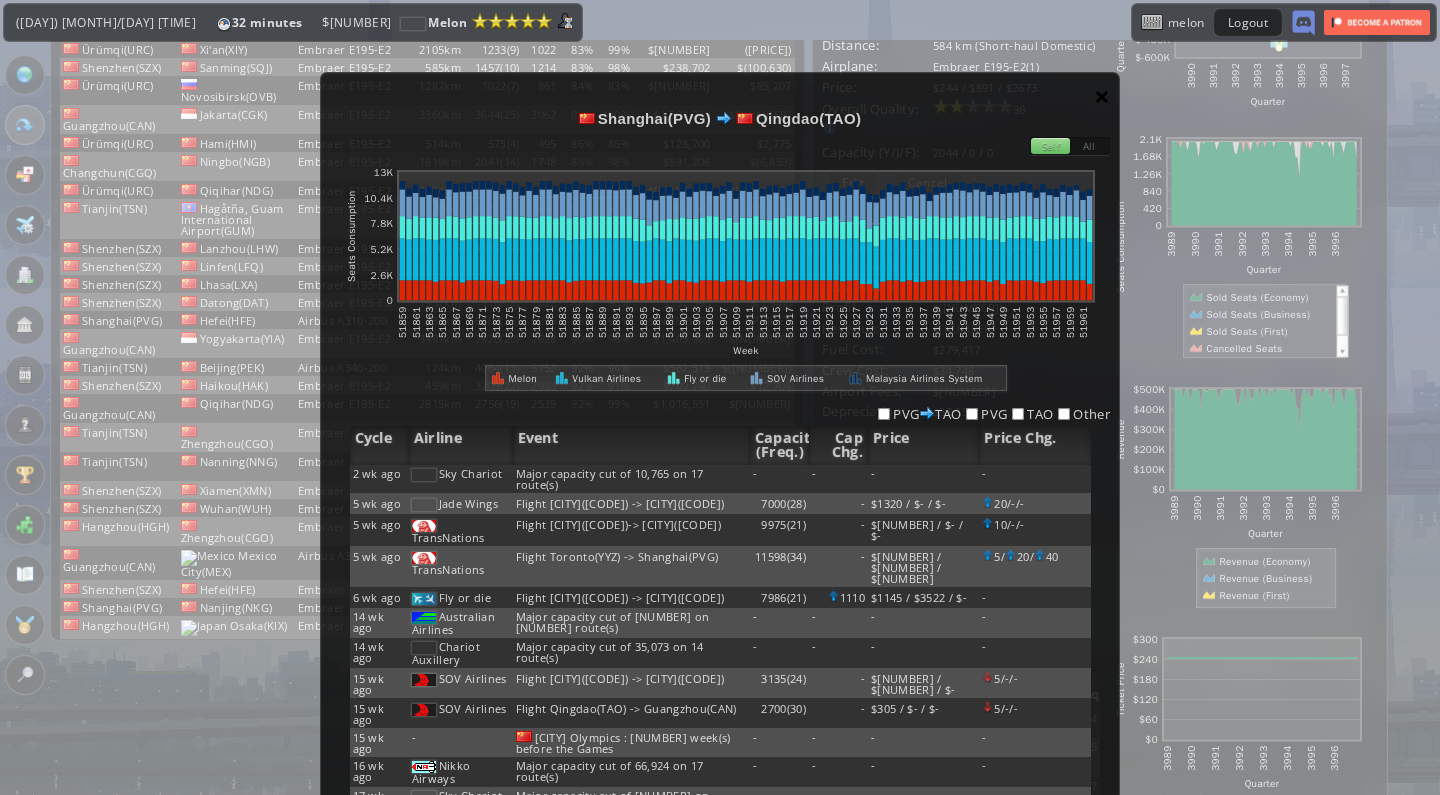 click on "×" at bounding box center (1102, 96) 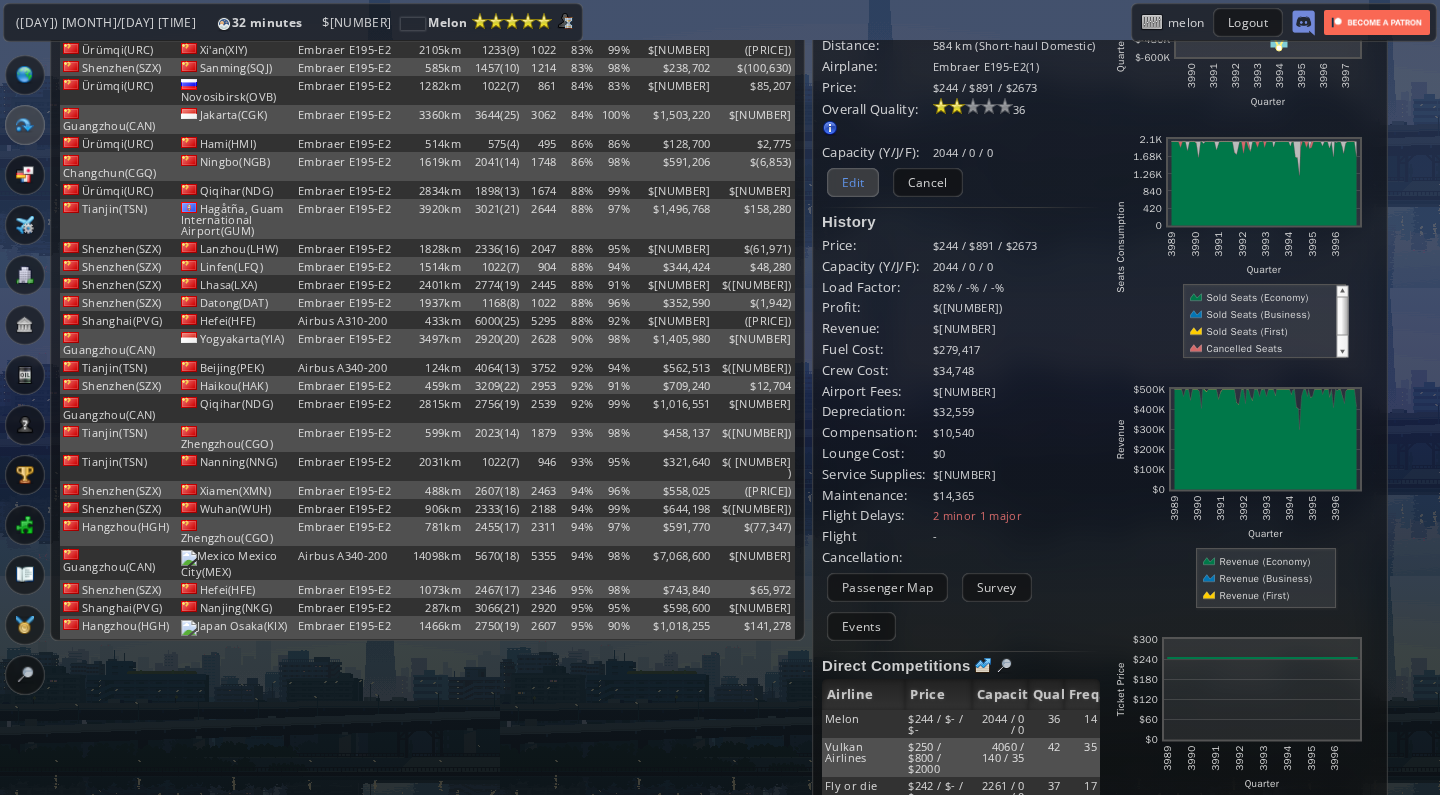 click on "Edit" at bounding box center (853, 182) 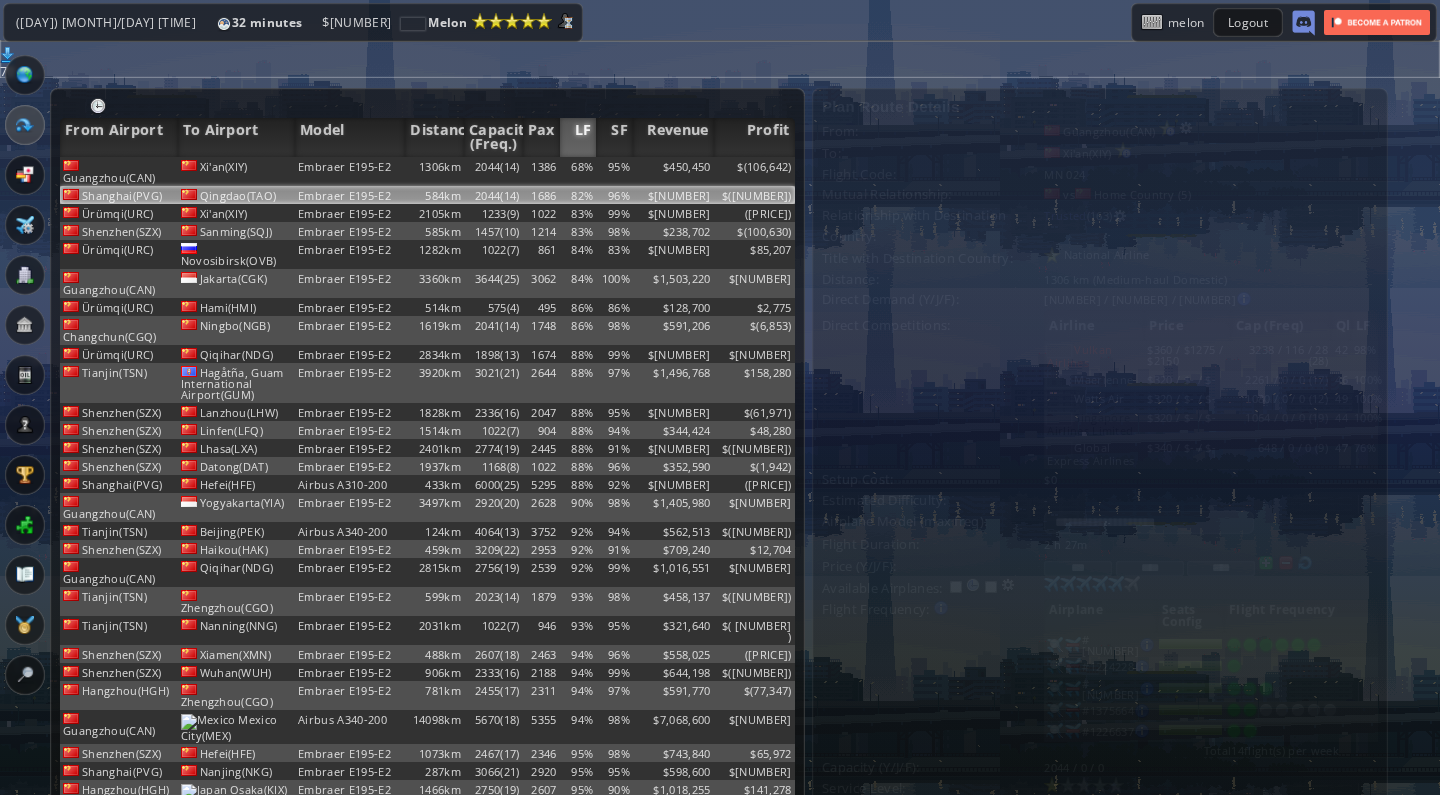 scroll, scrollTop: 0, scrollLeft: 0, axis: both 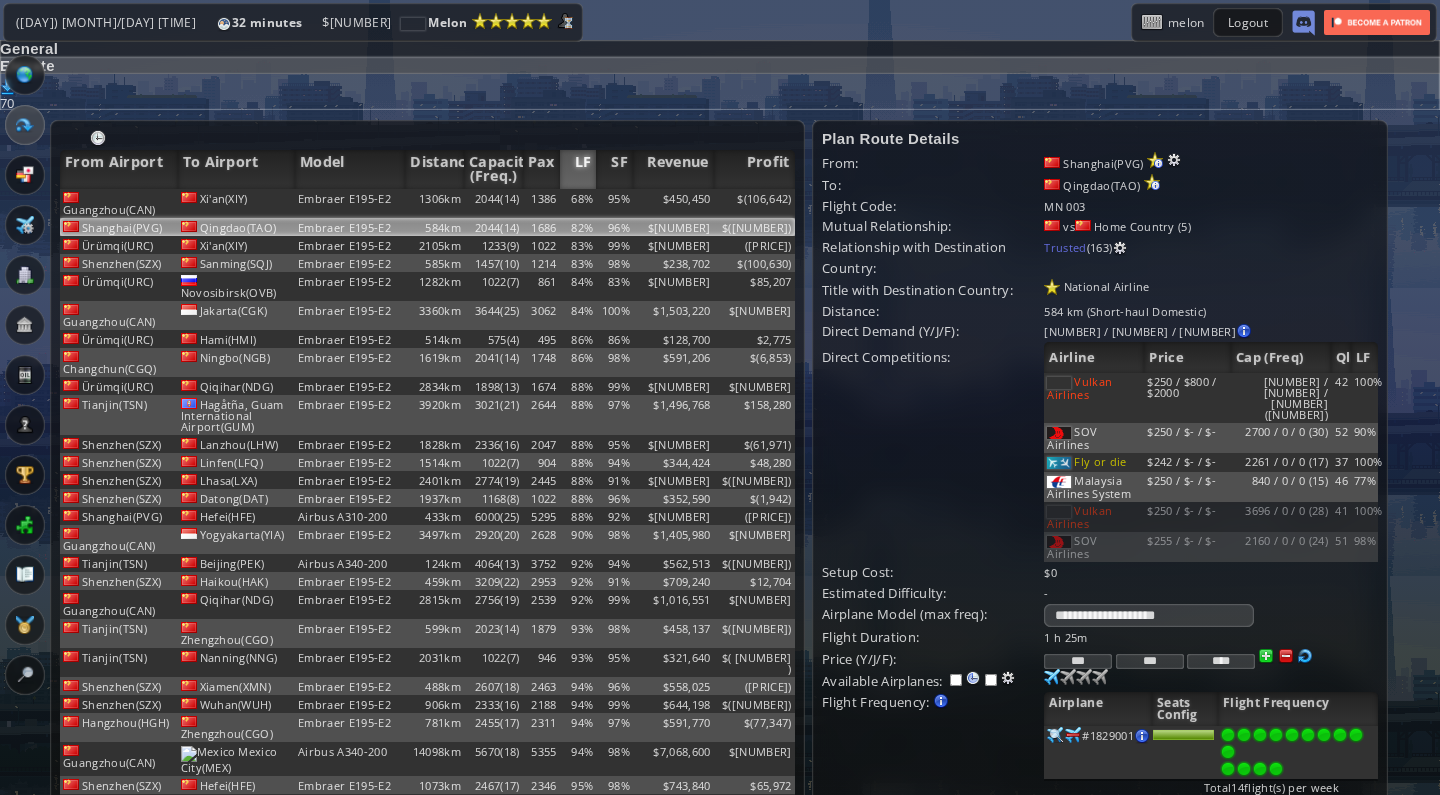 drag, startPoint x: 1077, startPoint y: 536, endPoint x: 1099, endPoint y: 536, distance: 22 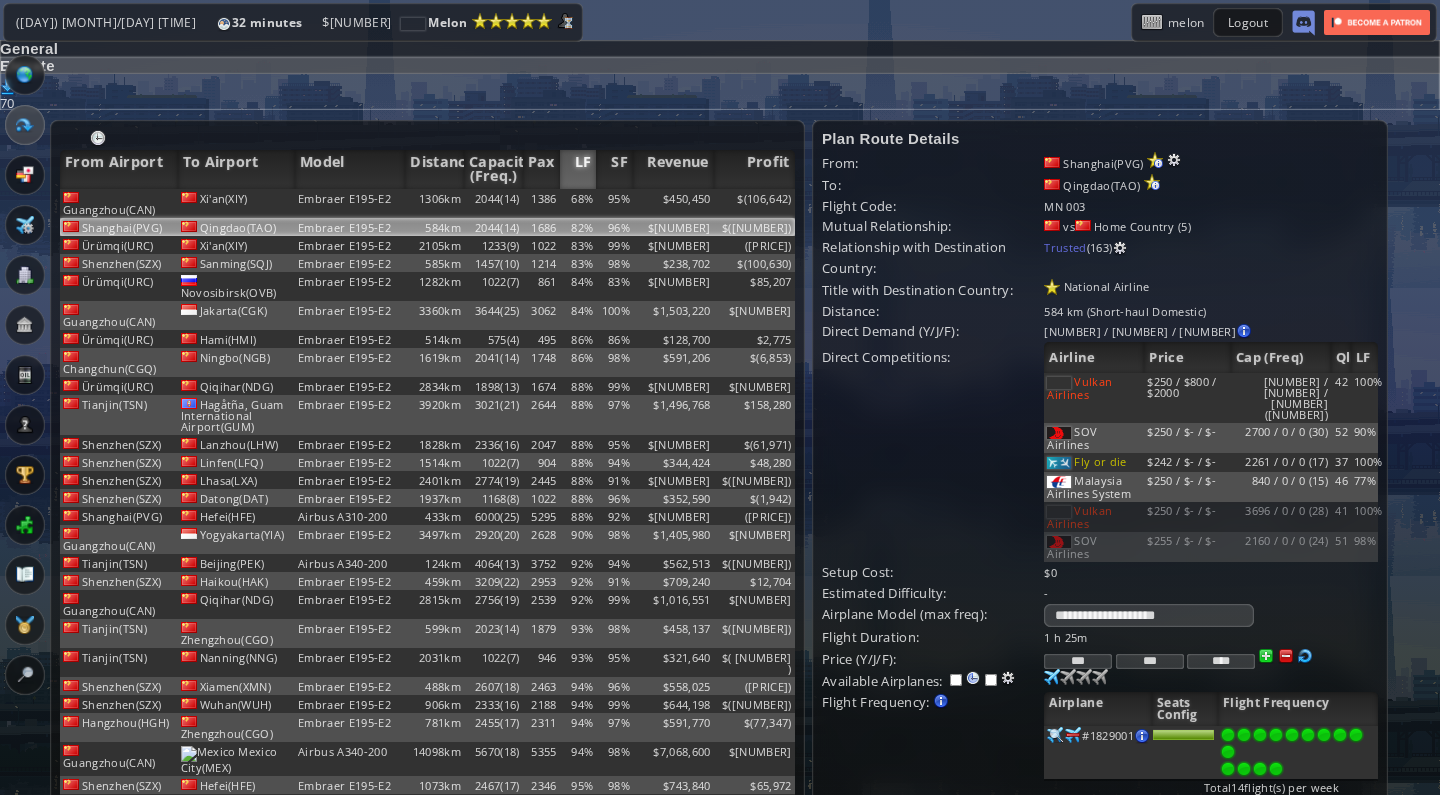click on "***" at bounding box center (1078, 661) 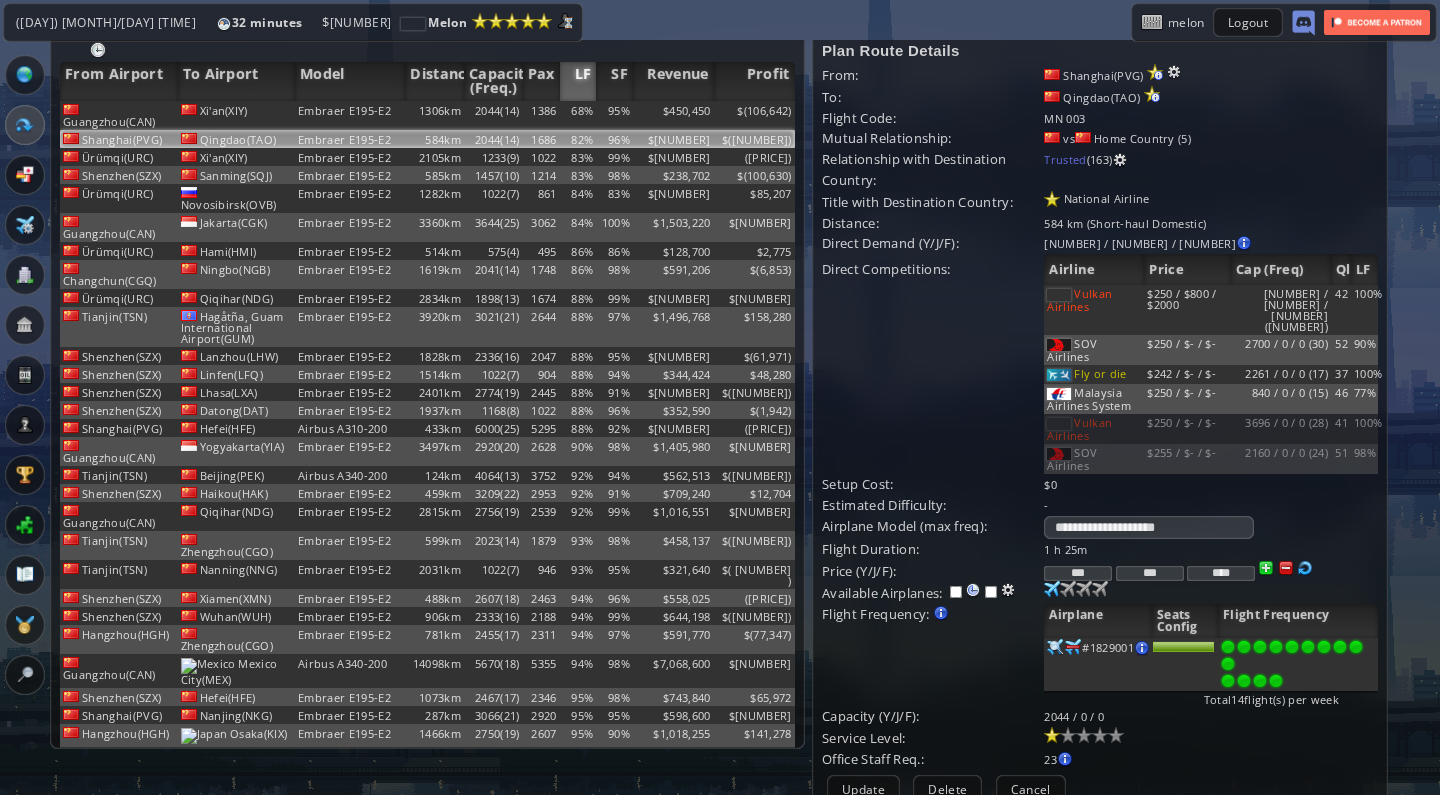 scroll, scrollTop: 107, scrollLeft: 0, axis: vertical 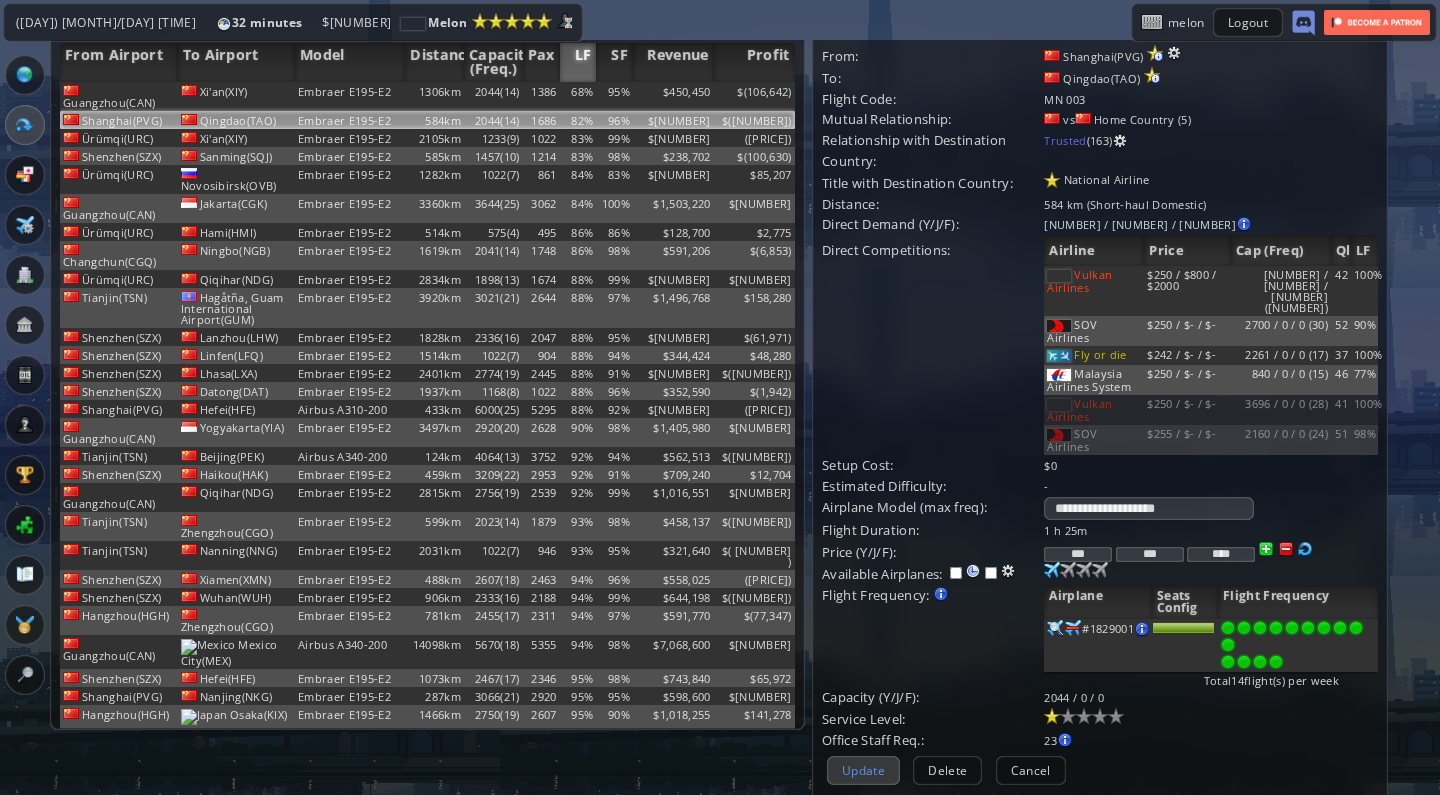 click on "Update" at bounding box center [863, 770] 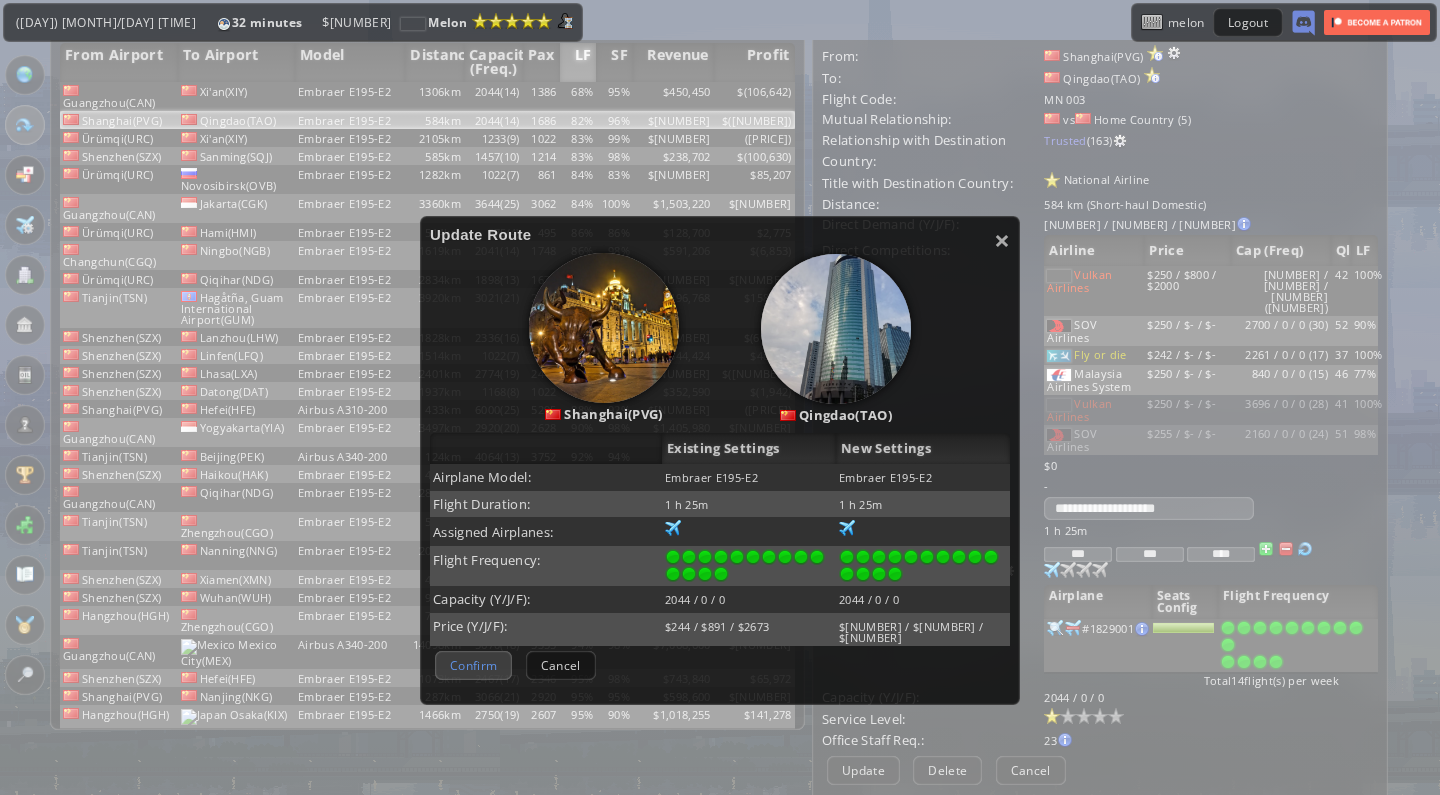 click on "Confirm" at bounding box center [473, 665] 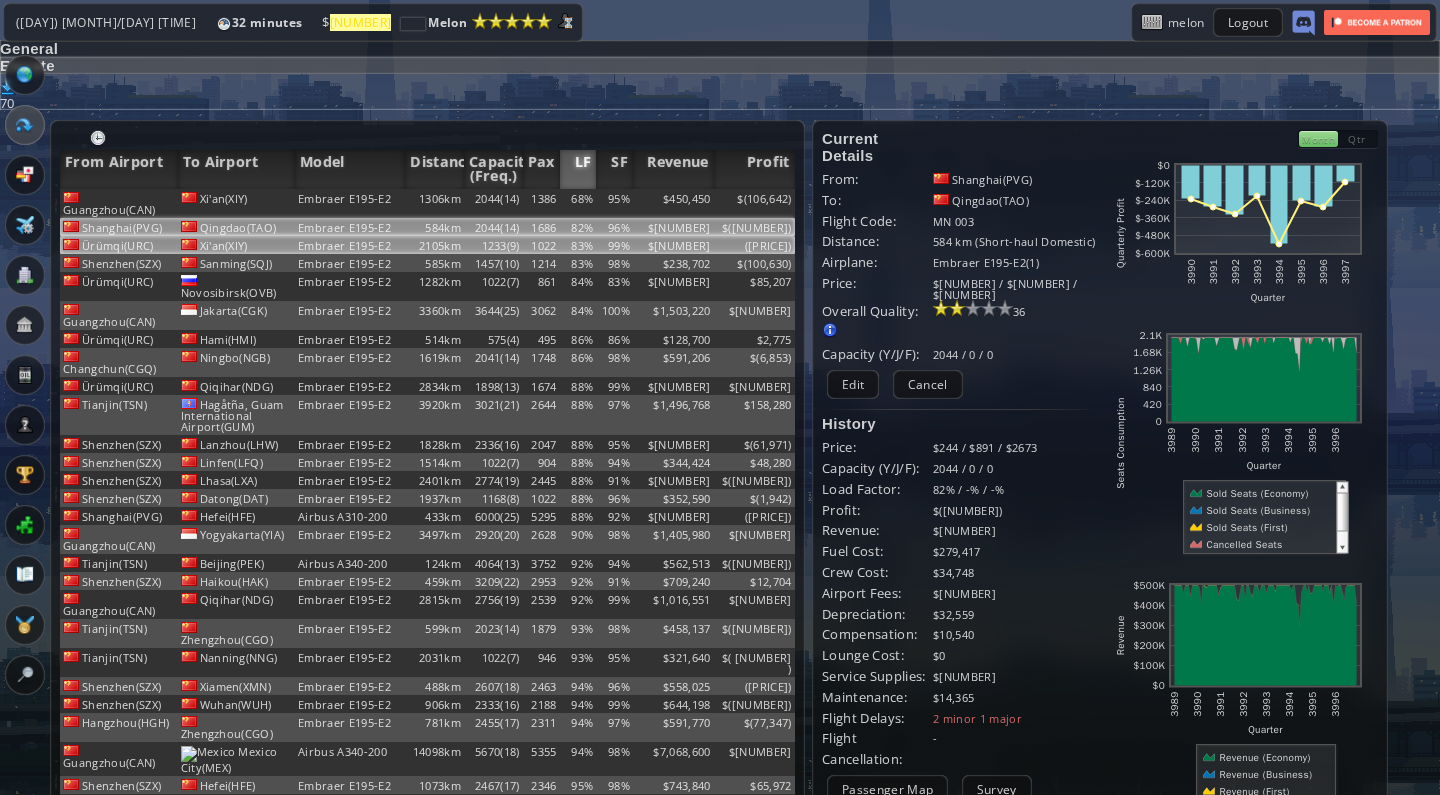 scroll, scrollTop: 0, scrollLeft: 0, axis: both 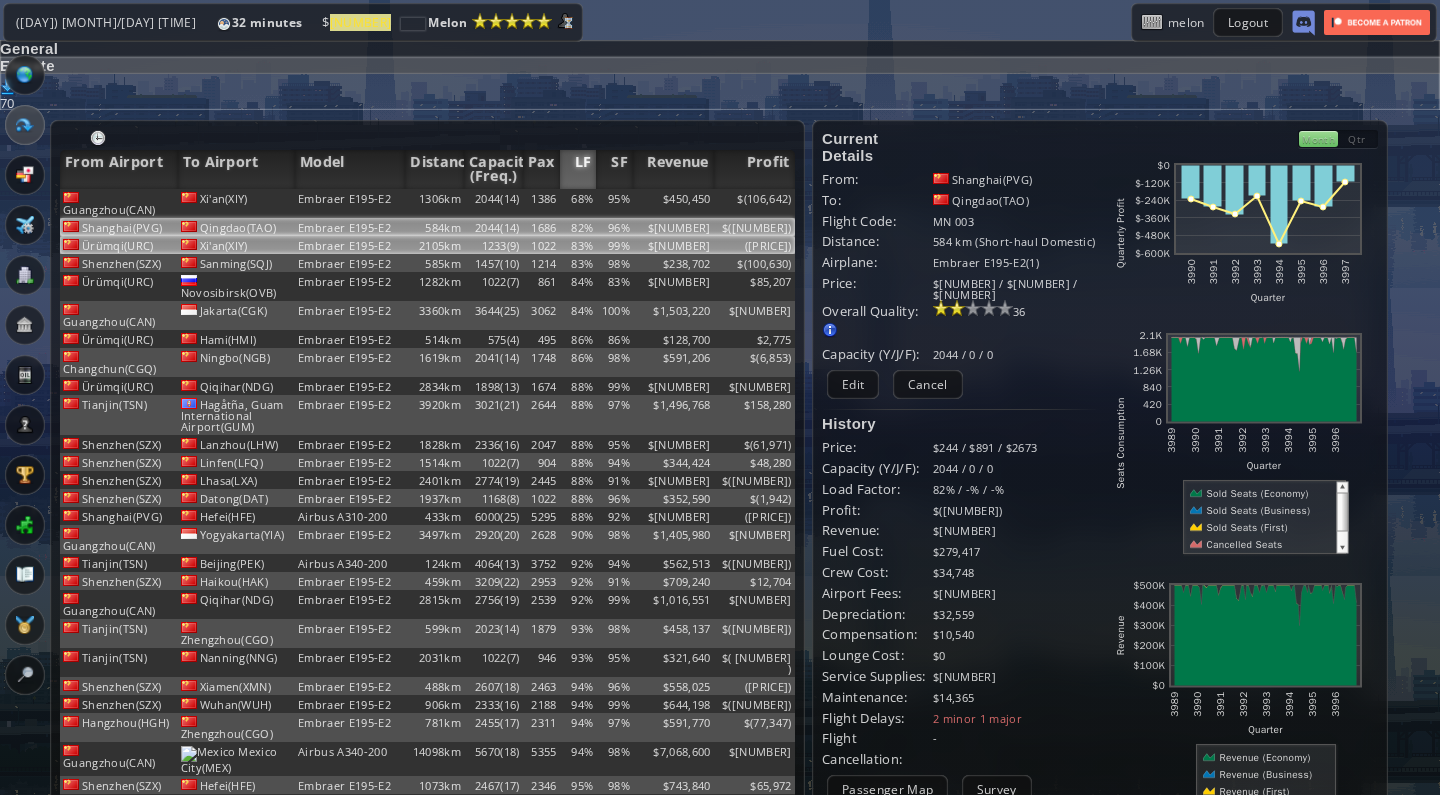 click on "Xi'an(XIY)" at bounding box center [237, 203] 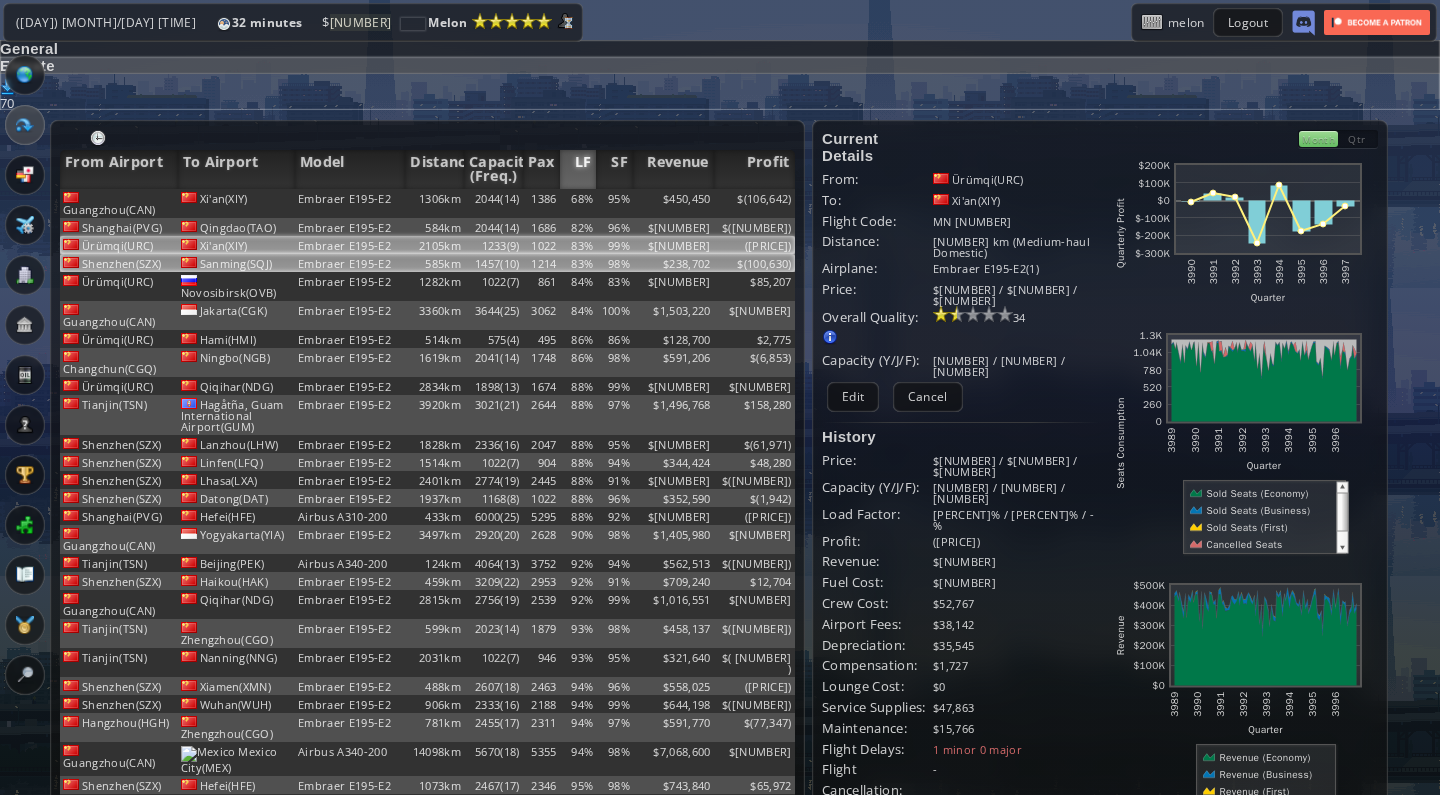 click on "Sanming(SQJ)" at bounding box center (237, 203) 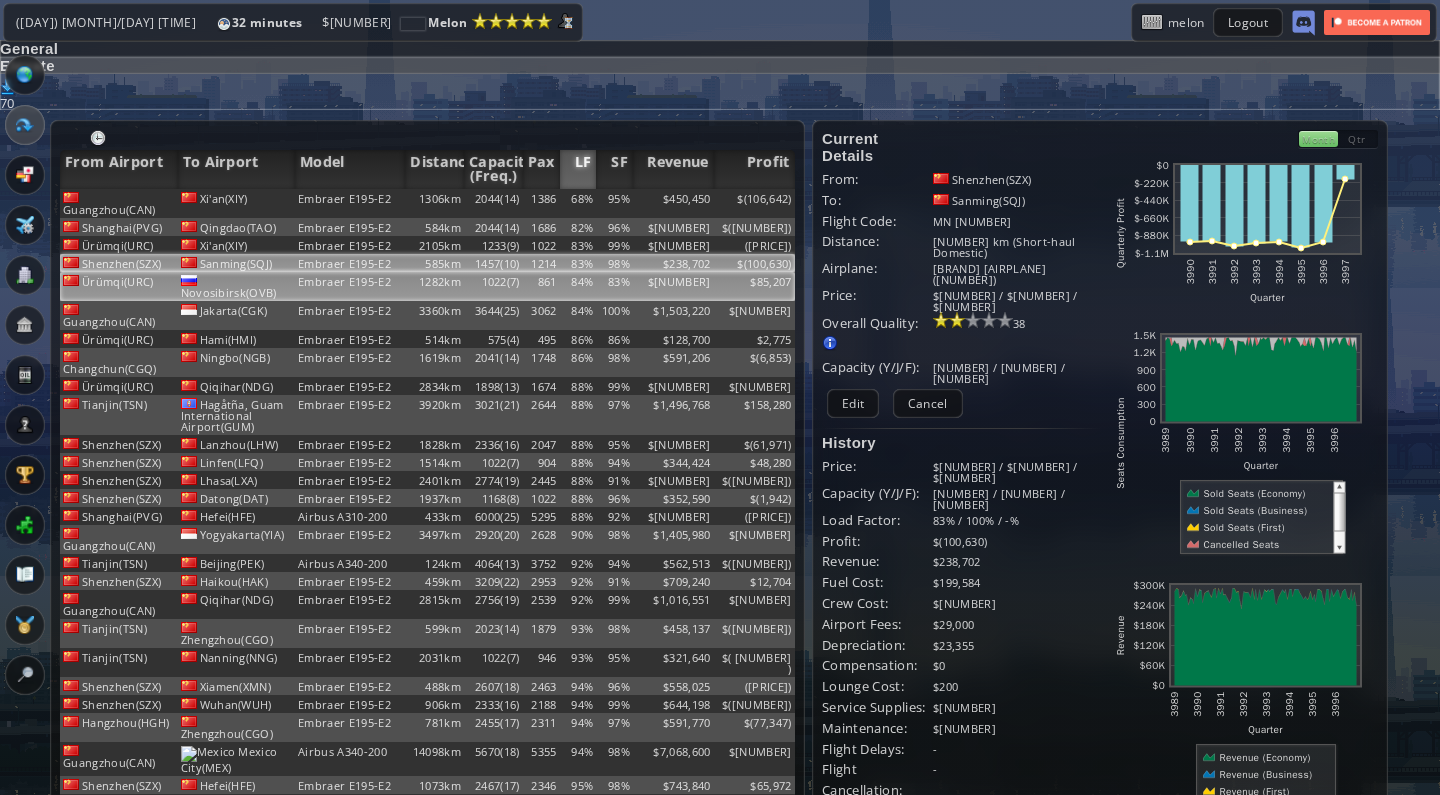 click on "Novosibirsk(OVB)" at bounding box center [237, 203] 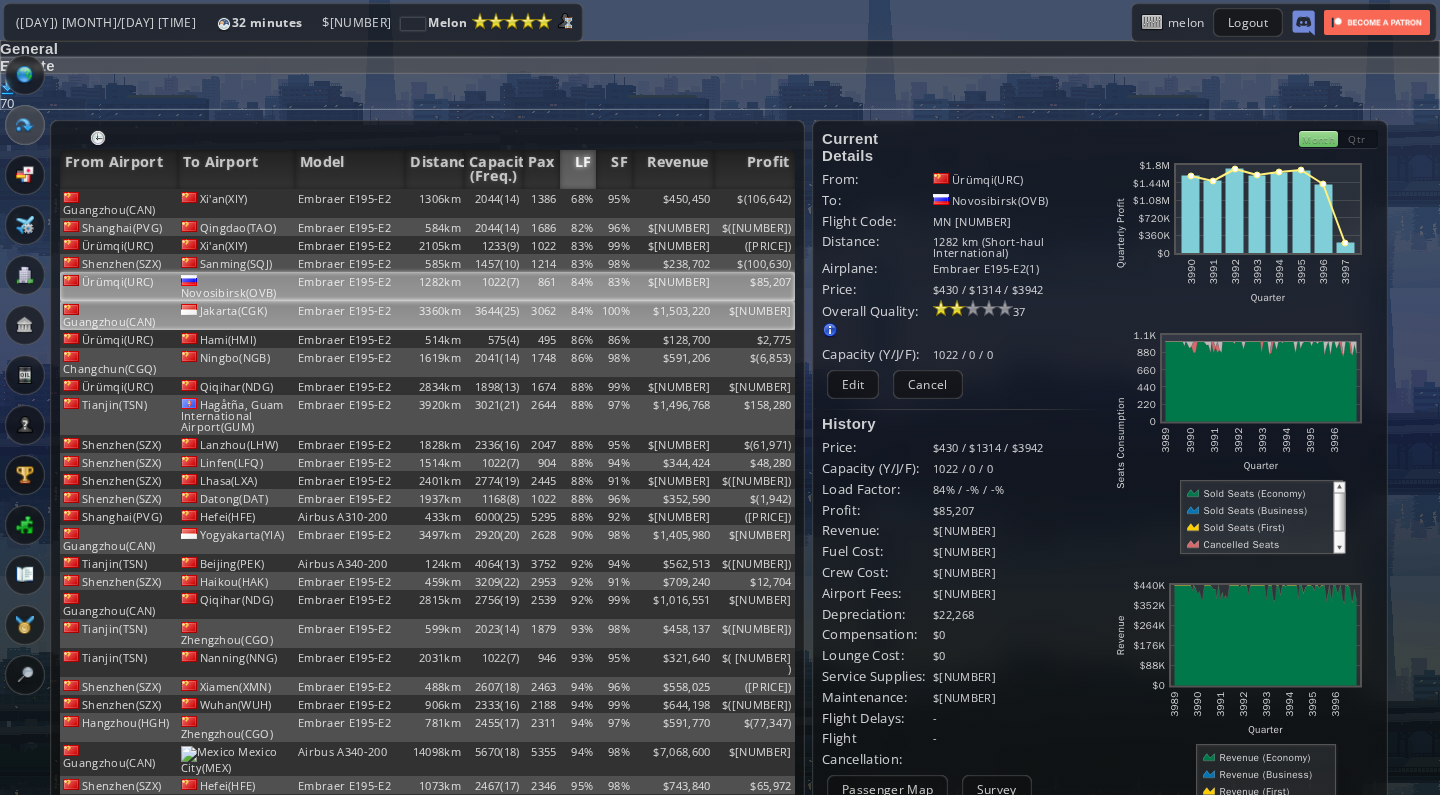 click on "Embraer E195-E2" at bounding box center (350, 203) 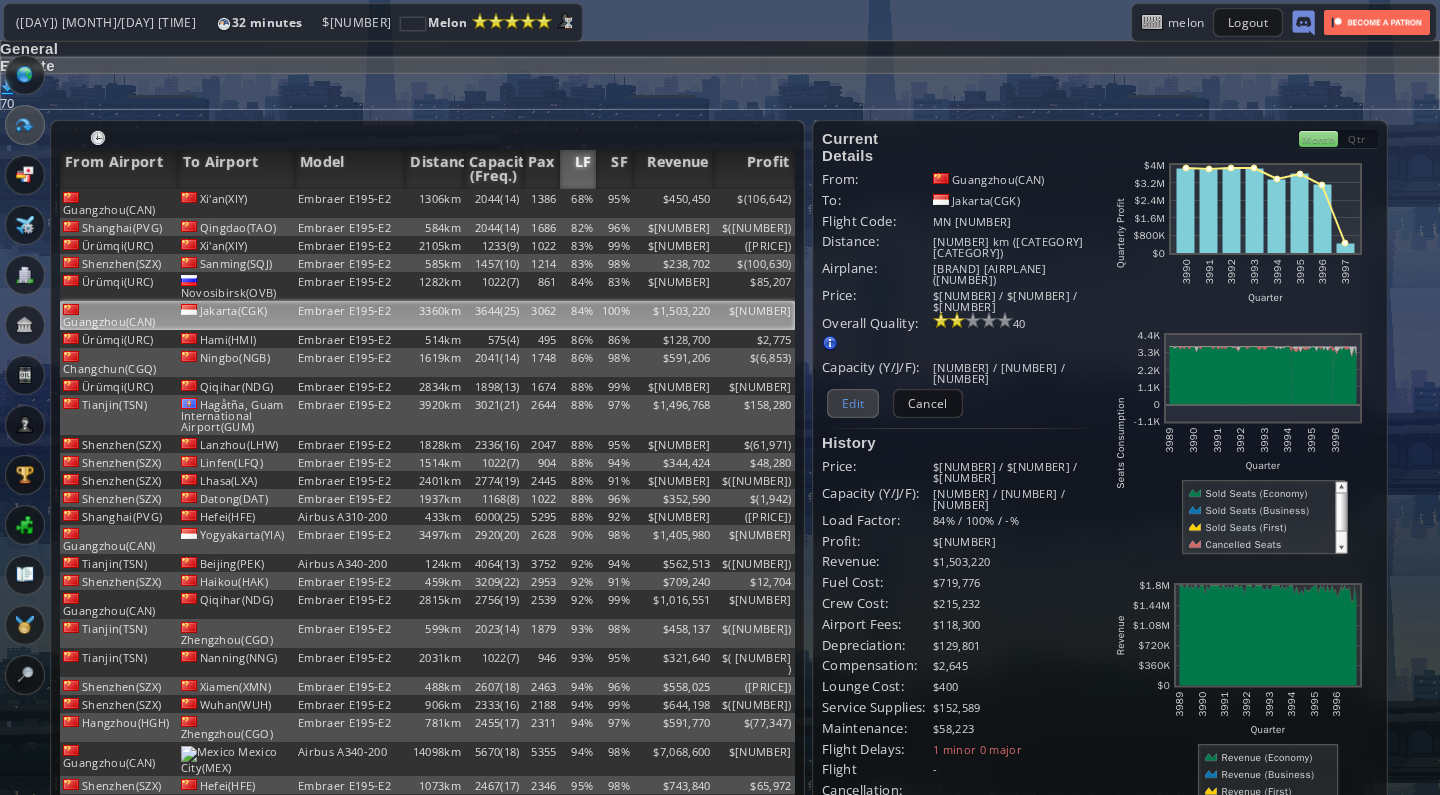 click on "Edit" at bounding box center (853, 403) 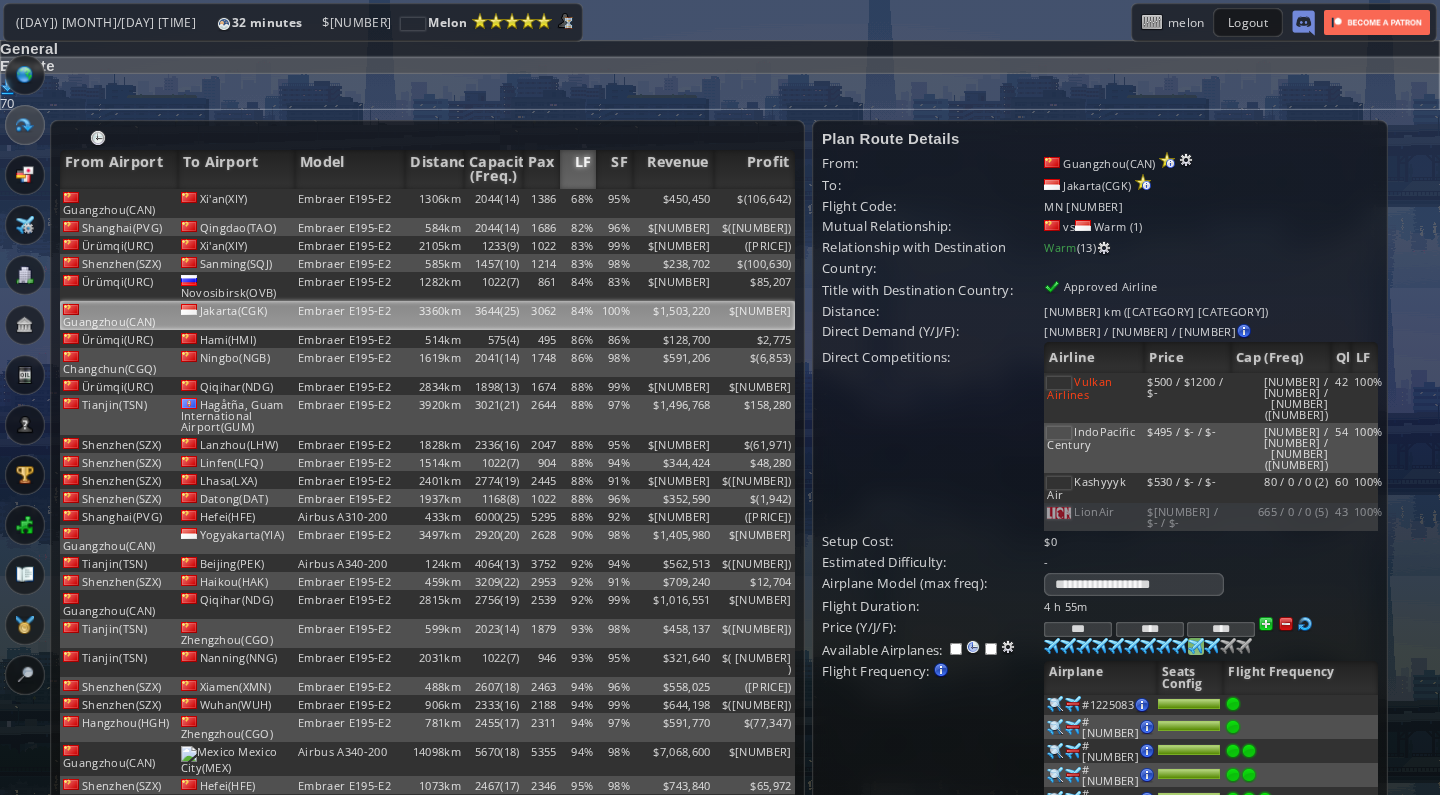 drag, startPoint x: 1072, startPoint y: 482, endPoint x: 1200, endPoint y: 505, distance: 130.04999 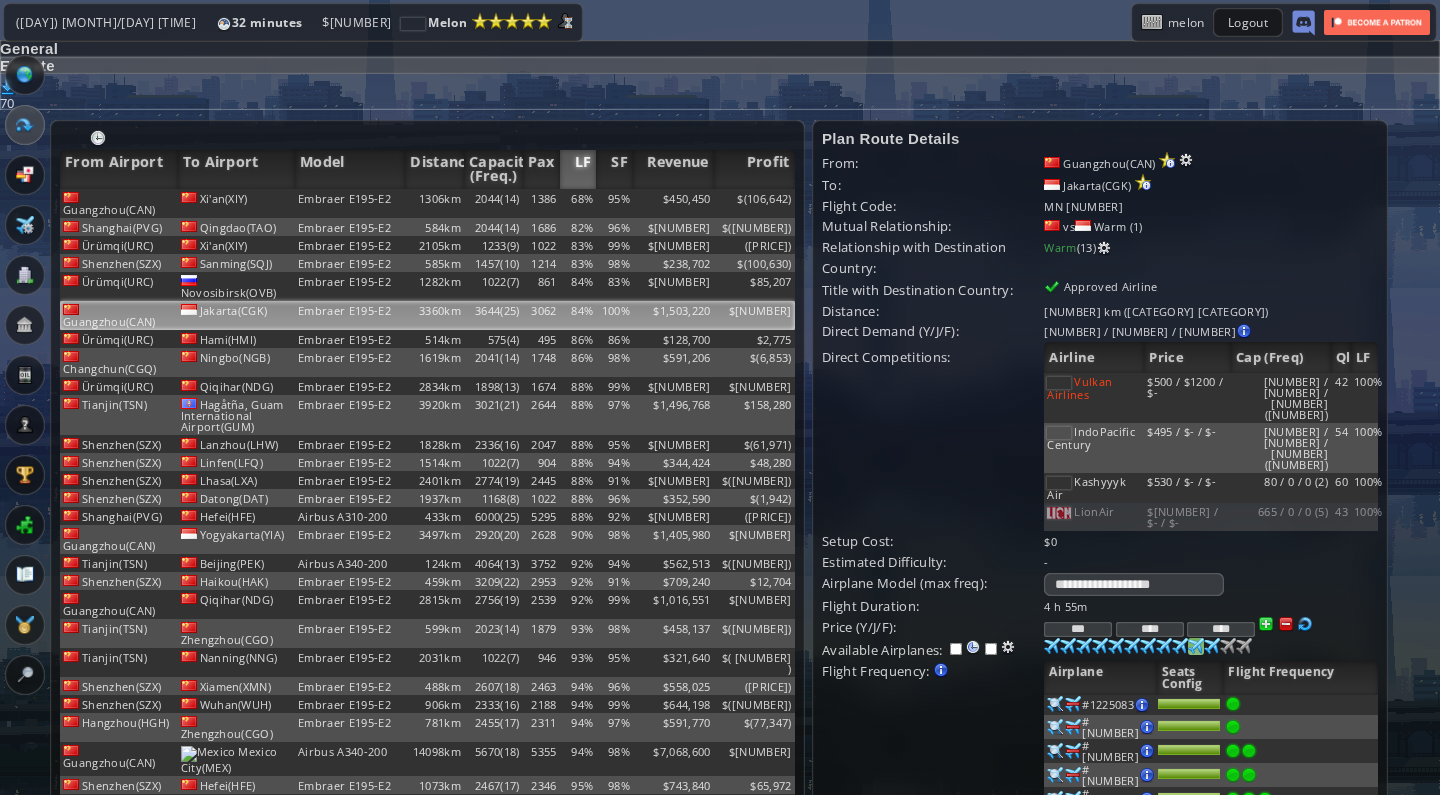 click on "Flight Duration:
[HOUR] h [MINUTE]m
Price (Y/J/F):
***
****
****
Available Airplanes:
Purchase airplane
[NUMBER] [NUMBER]" at bounding box center (1100, 811) 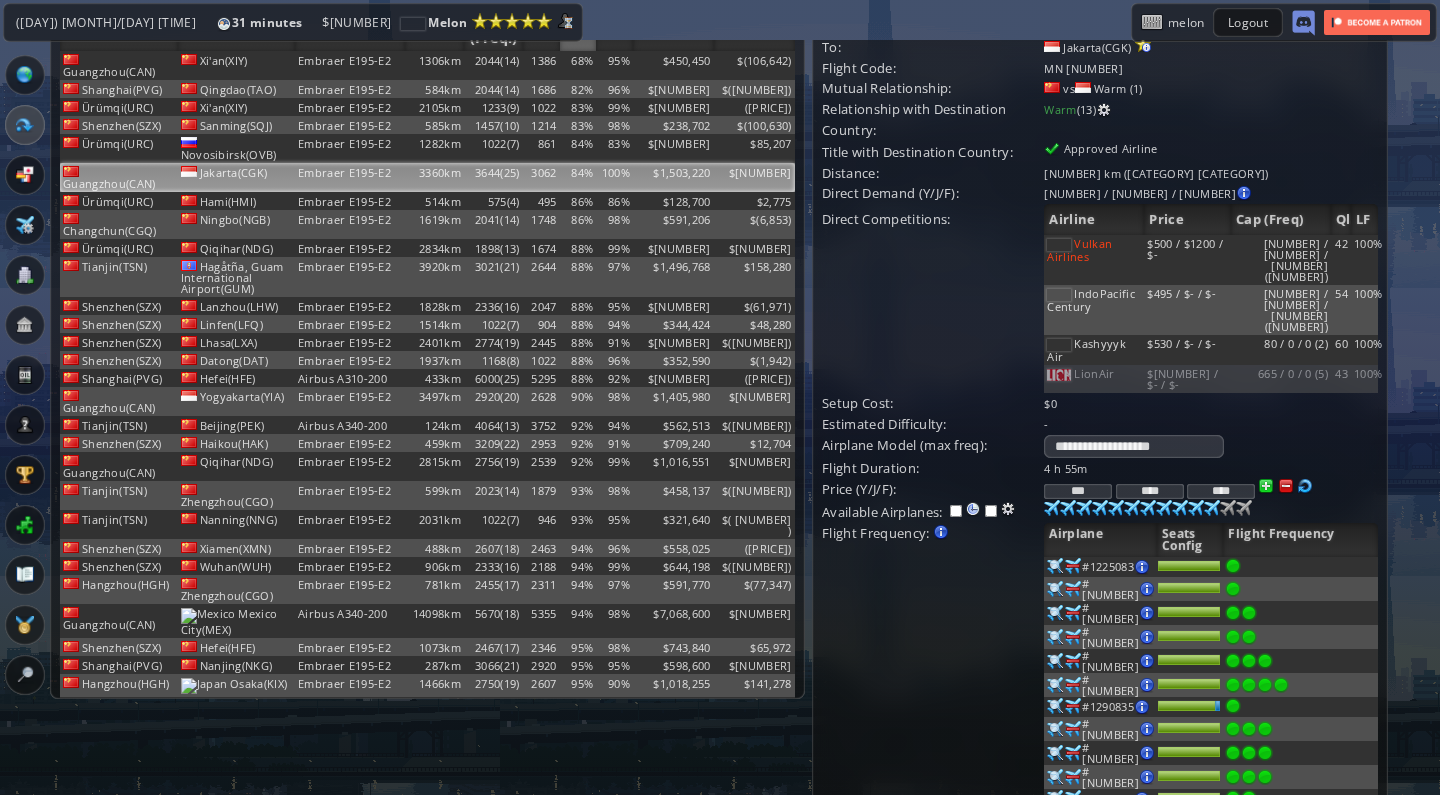 scroll, scrollTop: 144, scrollLeft: 0, axis: vertical 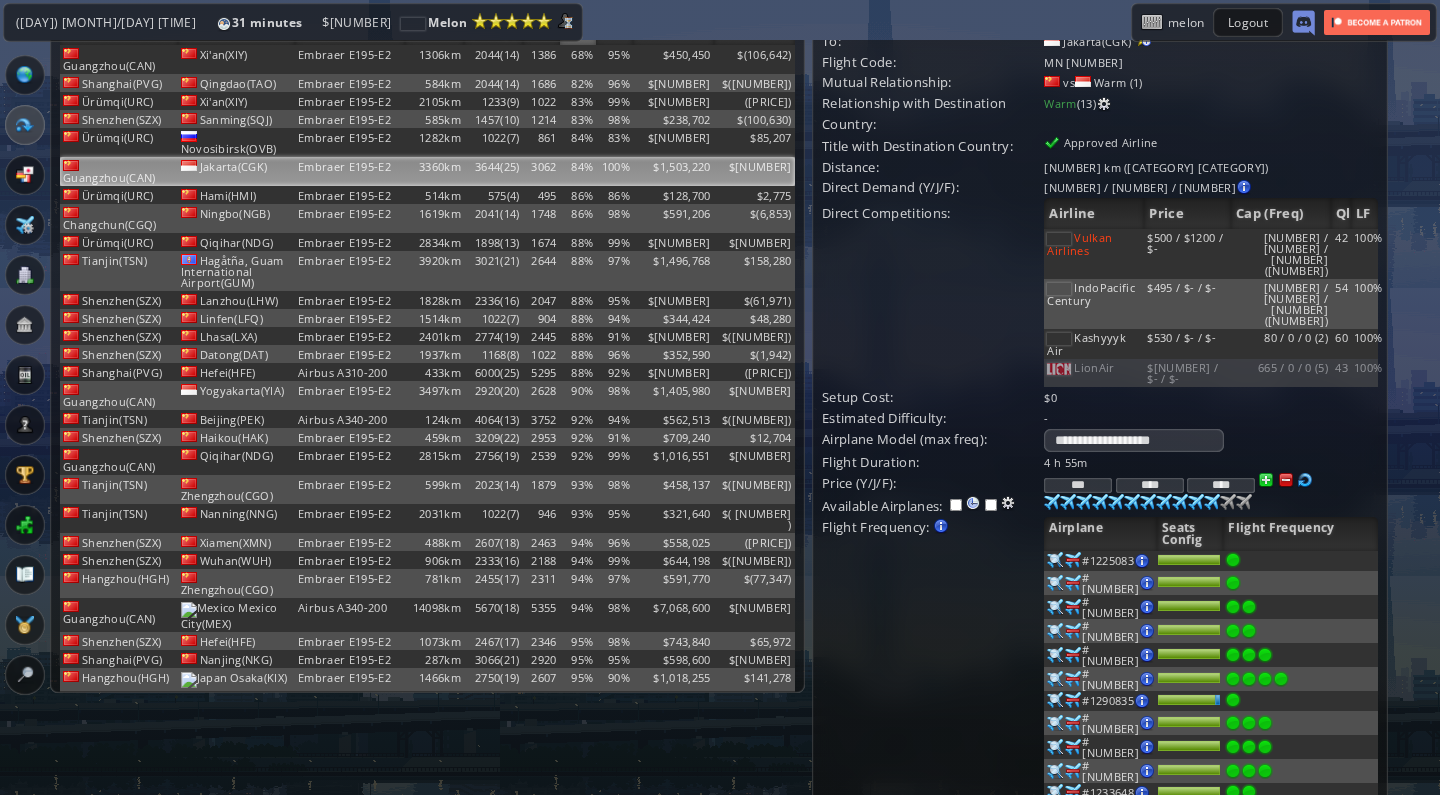 click on "Update" at bounding box center [863, 901] 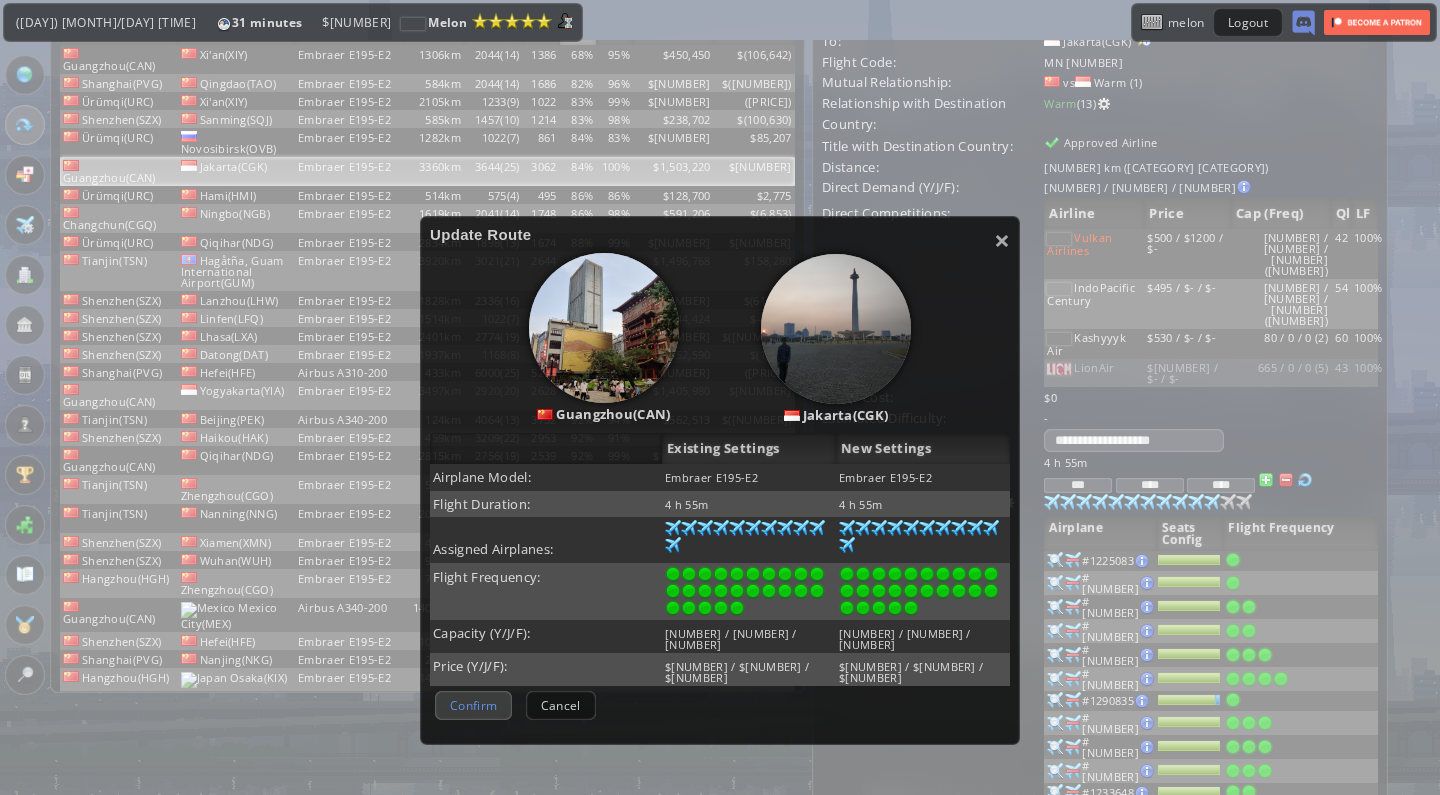 click on "Confirm" at bounding box center (473, 705) 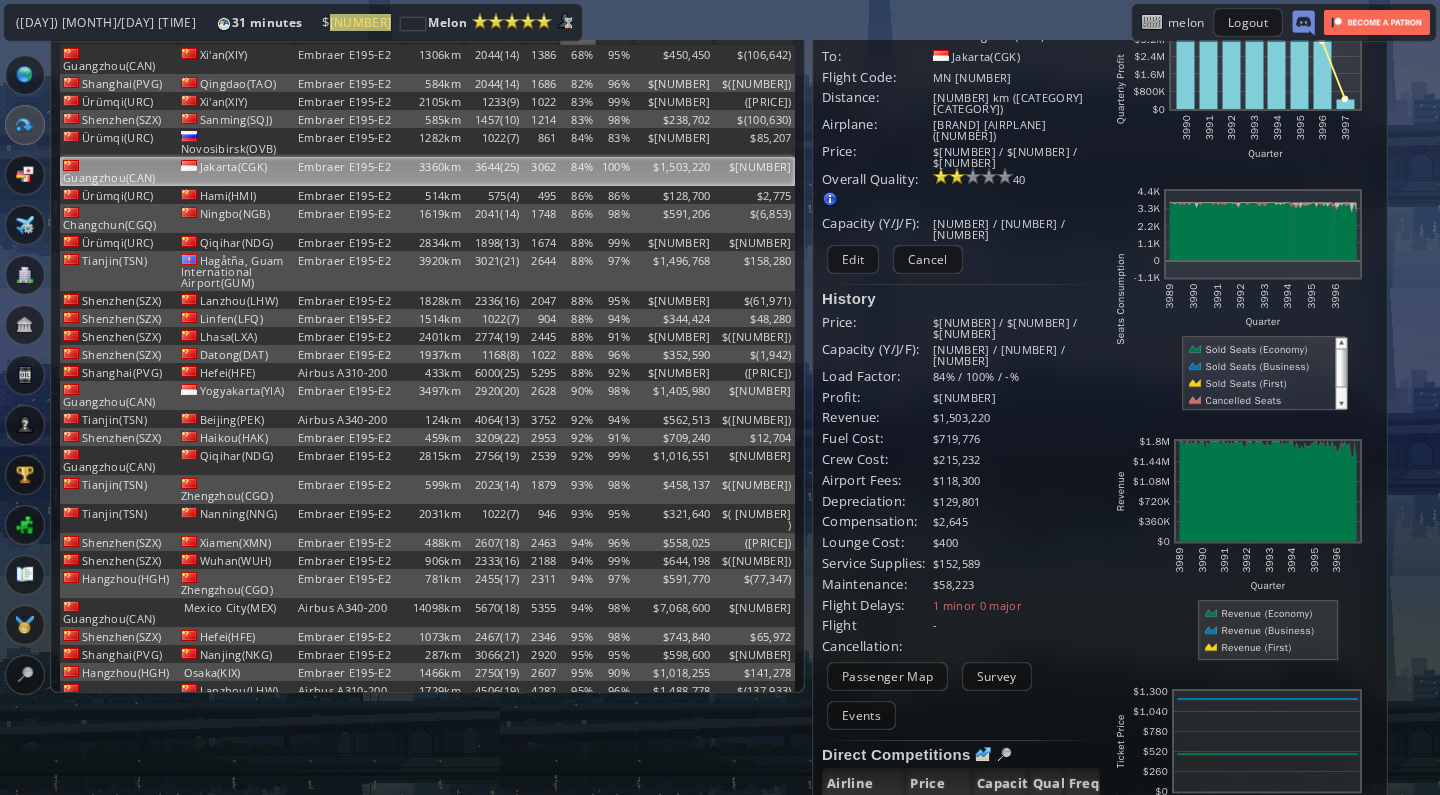 scroll, scrollTop: 151, scrollLeft: 0, axis: vertical 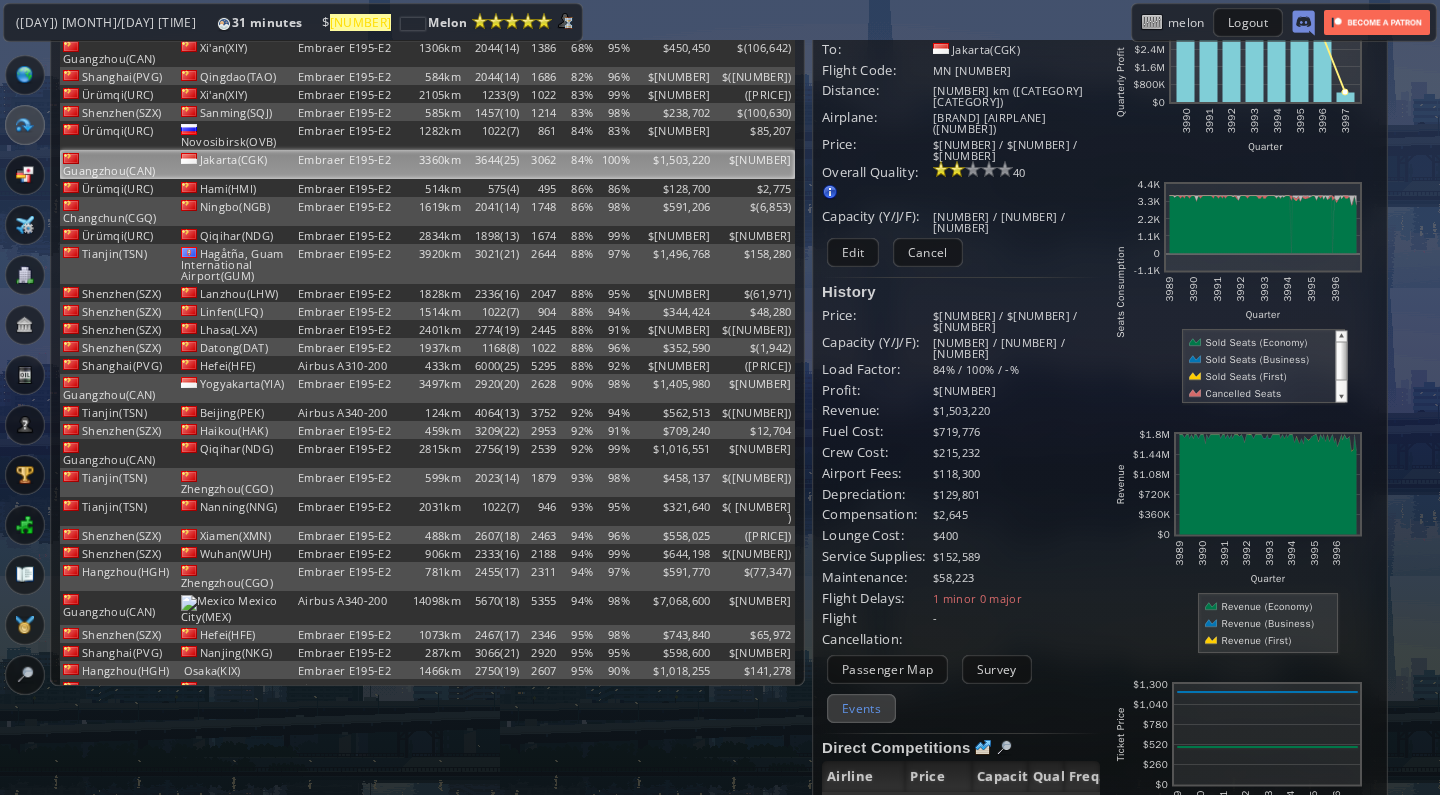 click on "Events" at bounding box center [861, 708] 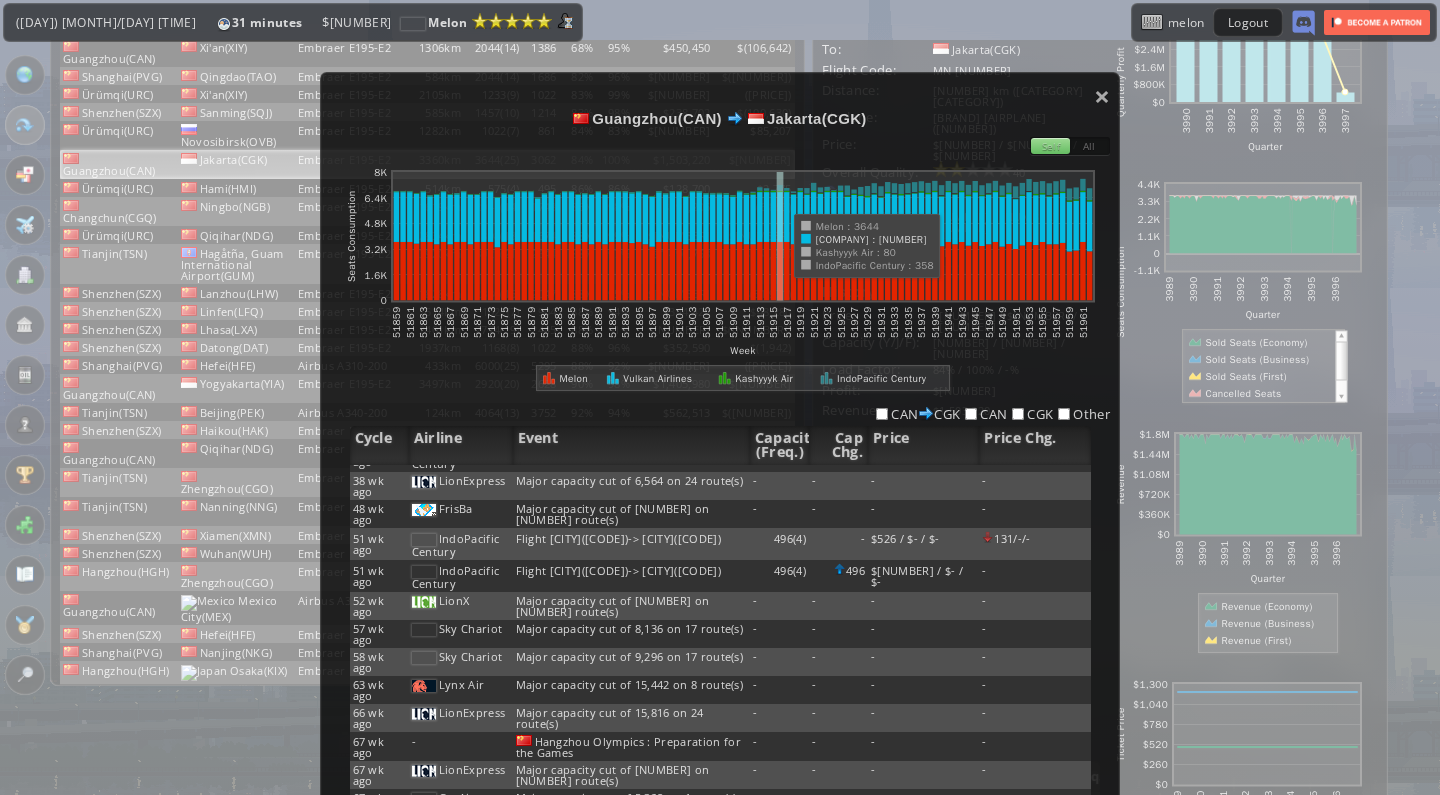 scroll, scrollTop: 372, scrollLeft: 0, axis: vertical 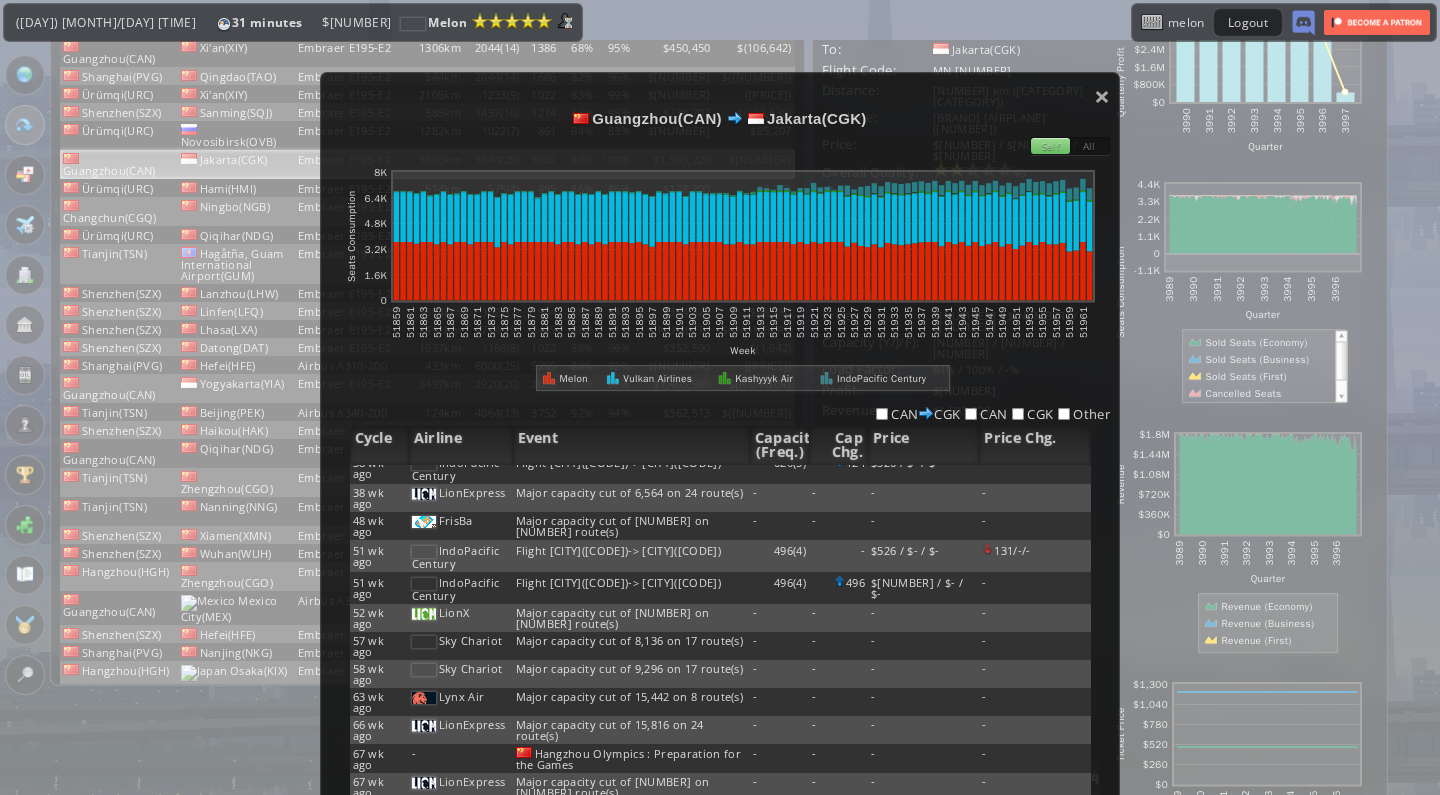 click on "<SKIP>
[CITY]([CODE]) [CITY]([CODE])
Self
All
abcdefhiklmnopqrstuvwxyz Loading chart. Please wait. abcdefhiklmnopqrstuvwxyz Week Seats Consumption 0 1.6K 3.2K 4.8K 6.4K 8K 51859 51861 51863 51865 51867 51869 51871 51873 51875 51877 51879 51881 51883 51885 51887 51889 51891 51893 51895 51897 51899 51901 51903 51905 51907 51909 51911 51913 51915 51917 51919 51921 51923 51925 51927 51929 51931 51933 51935 51937 51939 51941 51943 51945 51947 51949 51951 51953 51955 51957 51959 51961 [BRAND] [BRAND] [BRAND]
[CODE] [CODE]
[CODE]
[CODE]
Other
Cycle
Airline
Event
Capacity (Freq.)
Cap Chg.
Price
Price Chg.
[YEAR] ago [BRAND] - - - - [YEAR] ago [AIRPLANE] ([NUMBER])" at bounding box center (720, 453) 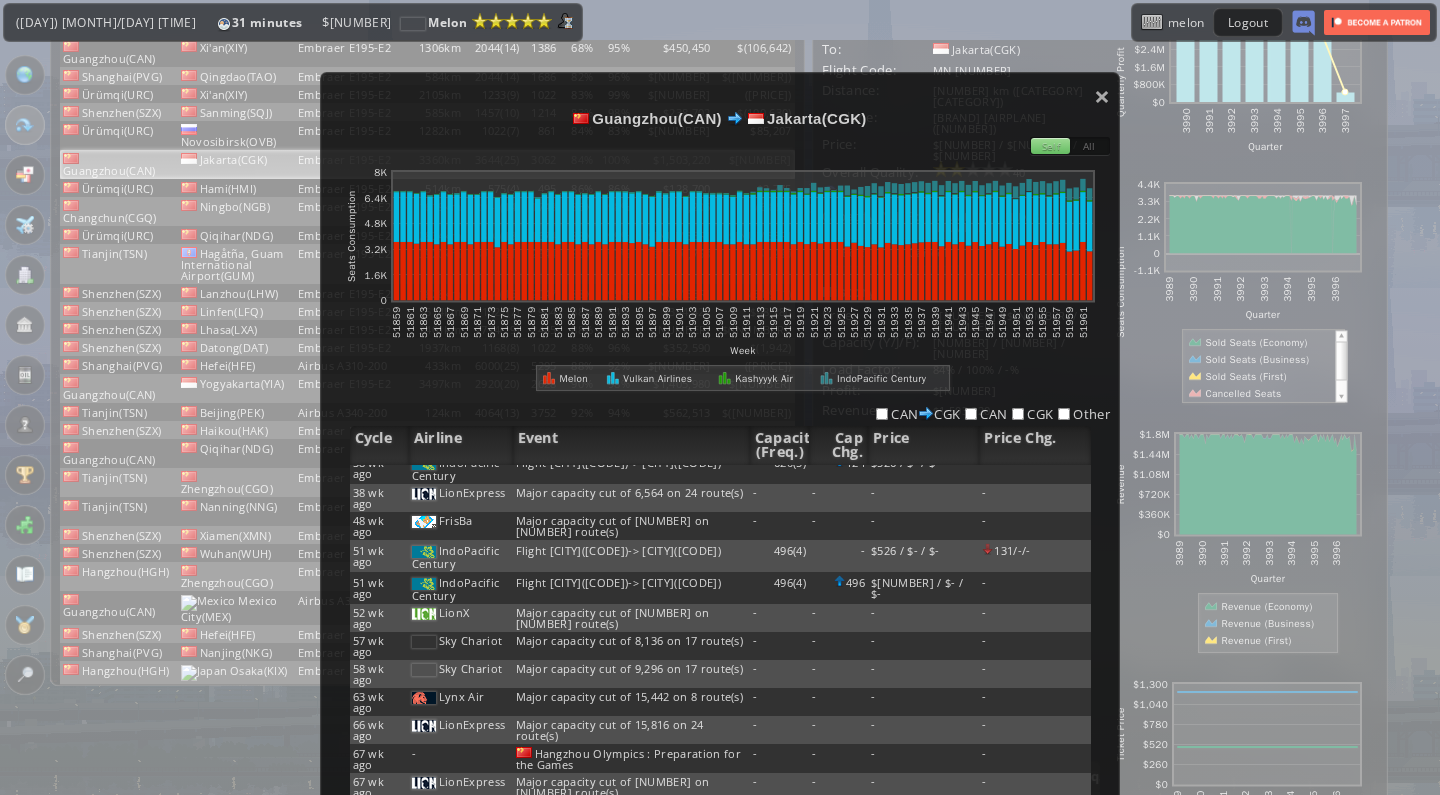 click on "<SKIP>
[CITY]([CODE]) [CITY]([CODE])
Self
All
abcdefhiklmnopqrstuvwxyz Loading chart. Please wait. abcdefhiklmnopqrstuvwxyz Week Seats Consumption 0 1.6K 3.2K 4.8K 6.4K 8K 51859 51861 51863 51865 51867 51869 51871 51873 51875 51877 51879 51881 51883 51885 51887 51889 51891 51893 51895 51897 51899 51901 51903 51905 51907 51909 51911 51913 51915 51917 51919 51921 51923 51925 51927 51929 51931 51933 51935 51937 51939 51941 51943 51945 51947 51949 51951 51953 51955 51957 51959 51961 [BRAND] [BRAND] [BRAND]
[CODE] [CODE]
[CODE]
[CODE]
Other
Cycle
Airline
Event
Capacity (Freq.)
Cap Chg.
Price
Price Chg.
[YEAR] ago [BRAND] - - - - [YEAR] ago [AIRPLANE] ([NUMBER])" at bounding box center [720, 453] 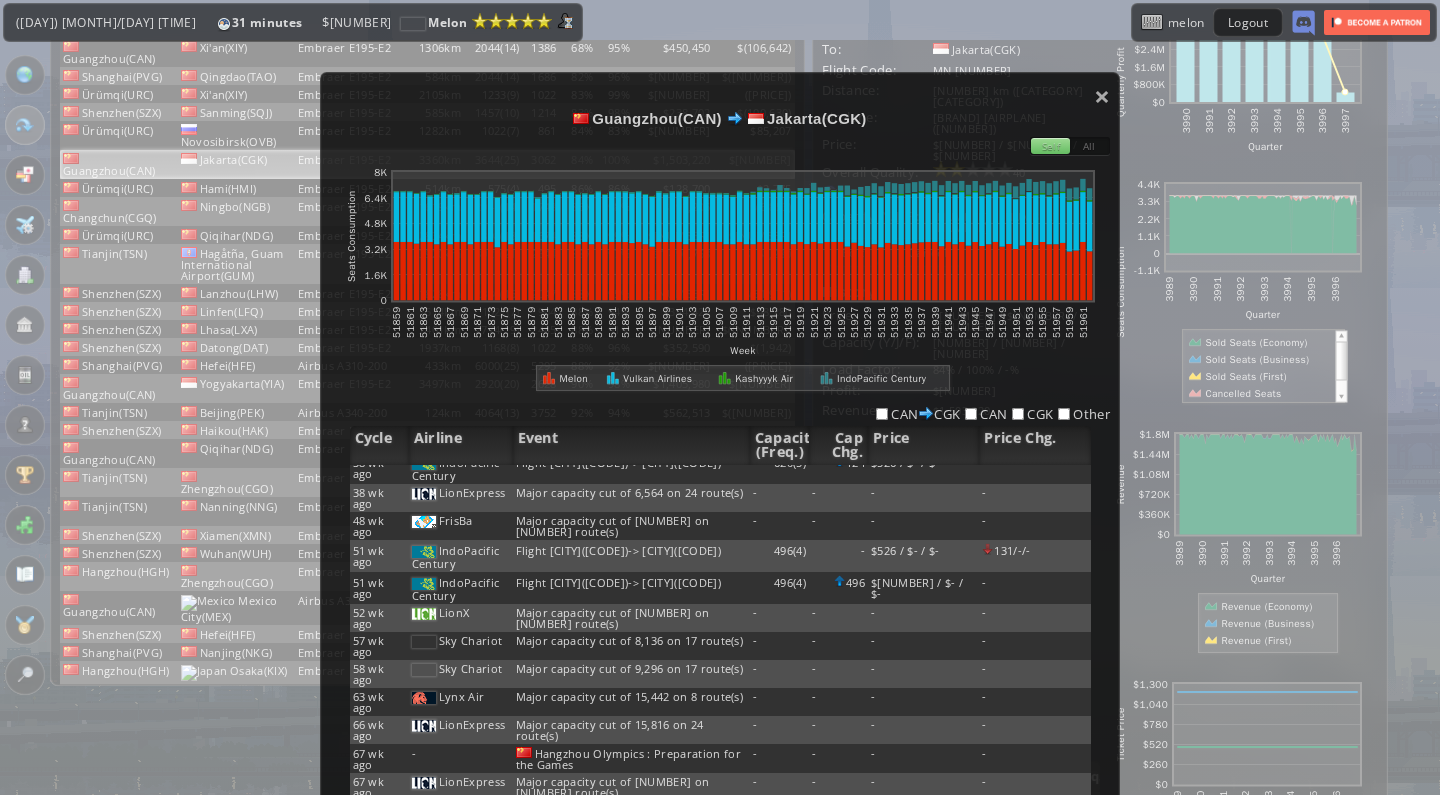 click on "<SKIP>
[CITY]([CODE]) [CITY]([CODE])
Self
All
abcdefhiklmnopqrstuvwxyz Loading chart. Please wait. abcdefhiklmnopqrstuvwxyz Week Seats Consumption 0 1.6K 3.2K 4.8K 6.4K 8K 51859 51861 51863 51865 51867 51869 51871 51873 51875 51877 51879 51881 51883 51885 51887 51889 51891 51893 51895 51897 51899 51901 51903 51905 51907 51909 51911 51913 51915 51917 51919 51921 51923 51925 51927 51929 51931 51933 51935 51937 51939 51941 51943 51945 51947 51949 51951 51953 51955 51957 51959 51961 [BRAND] [BRAND] [BRAND]
[CODE] [CODE]
[CODE]
[CODE]
Other
Cycle
Airline
Event
Capacity (Freq.)
Cap Chg.
Price
Price Chg.
[YEAR] ago [BRAND] - - - - [YEAR] ago [AIRPLANE] ([NUMBER])" at bounding box center (720, 453) 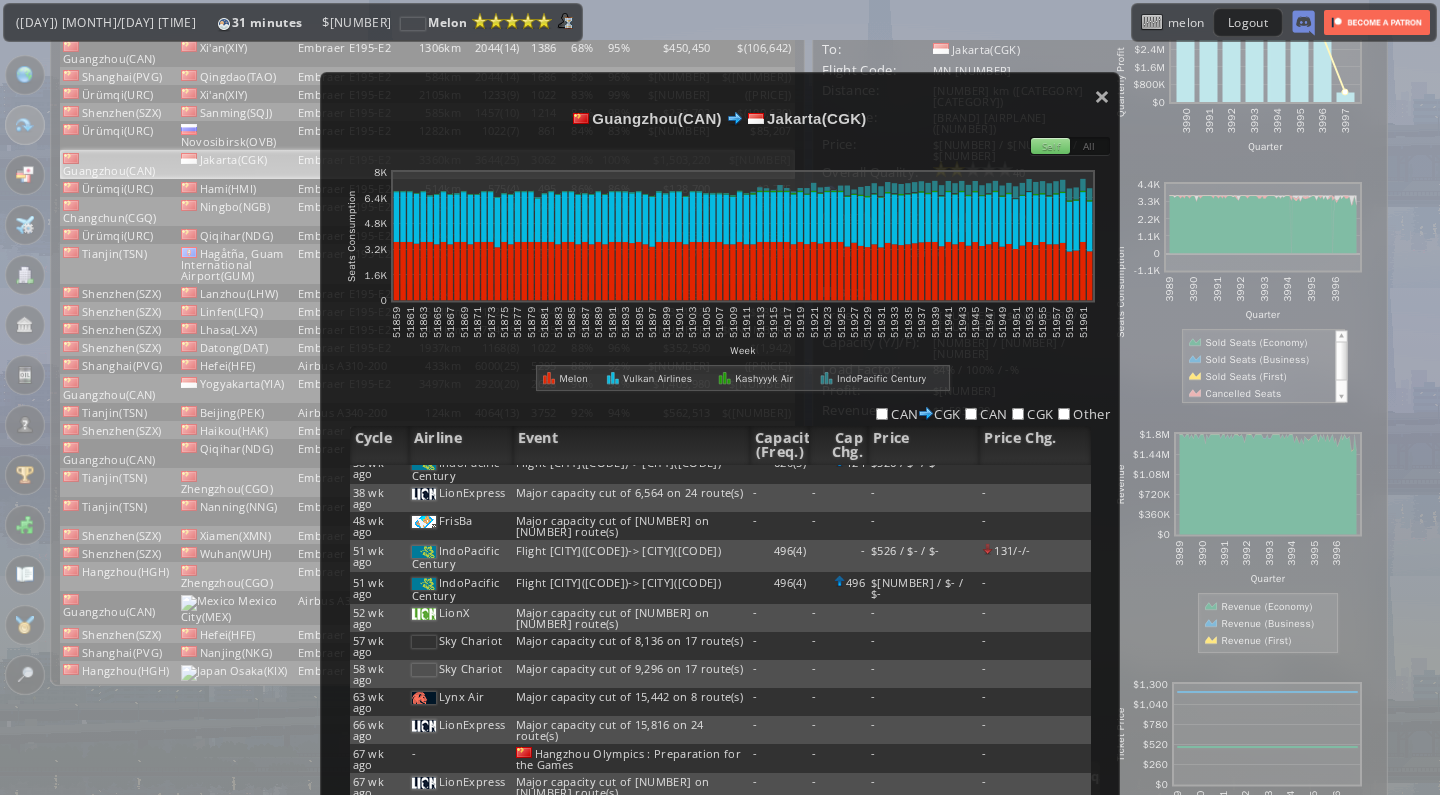 click on "<SKIP>
[CITY]([CODE]) [CITY]([CODE])
Self
All
abcdefhiklmnopqrstuvwxyz Loading chart. Please wait. abcdefhiklmnopqrstuvwxyz Week Seats Consumption 0 1.6K 3.2K 4.8K 6.4K 8K 51859 51861 51863 51865 51867 51869 51871 51873 51875 51877 51879 51881 51883 51885 51887 51889 51891 51893 51895 51897 51899 51901 51903 51905 51907 51909 51911 51913 51915 51917 51919 51921 51923 51925 51927 51929 51931 51933 51935 51937 51939 51941 51943 51945 51947 51949 51951 51953 51955 51957 51959 51961 [BRAND] [BRAND] [BRAND]
[CODE] [CODE]
[CODE]
[CODE]
Other
Cycle
Airline
Event
Capacity (Freq.)
Cap Chg.
Price
Price Chg.
[YEAR] ago [BRAND] - - - - [YEAR] ago [AIRPLANE] ([NUMBER])" at bounding box center [720, 453] 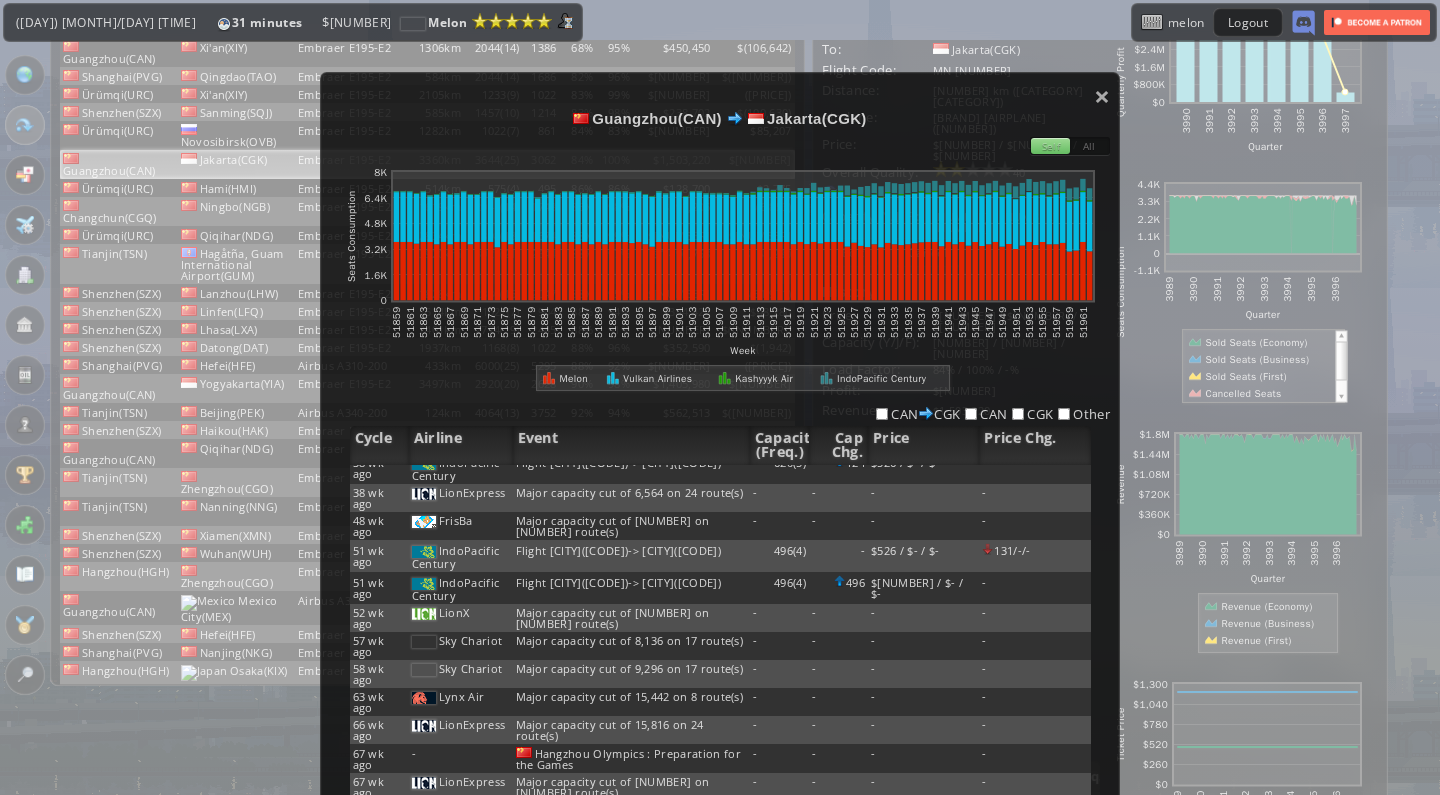 click on "<SKIP>
[CITY]([CODE]) [CITY]([CODE])
Self
All
abcdefhiklmnopqrstuvwxyz Loading chart. Please wait. abcdefhiklmnopqrstuvwxyz Week Seats Consumption 0 1.6K 3.2K 4.8K 6.4K 8K 51859 51861 51863 51865 51867 51869 51871 51873 51875 51877 51879 51881 51883 51885 51887 51889 51891 51893 51895 51897 51899 51901 51903 51905 51907 51909 51911 51913 51915 51917 51919 51921 51923 51925 51927 51929 51931 51933 51935 51937 51939 51941 51943 51945 51947 51949 51951 51953 51955 51957 51959 51961 [BRAND] [BRAND] [BRAND]
[CODE] [CODE]
[CODE]
[CODE]
Other
Cycle
Airline
Event
Capacity (Freq.)
Cap Chg.
Price
Price Chg.
[YEAR] ago [BRAND] - - - - [YEAR] ago [AIRPLANE] ([NUMBER])" at bounding box center (720, 453) 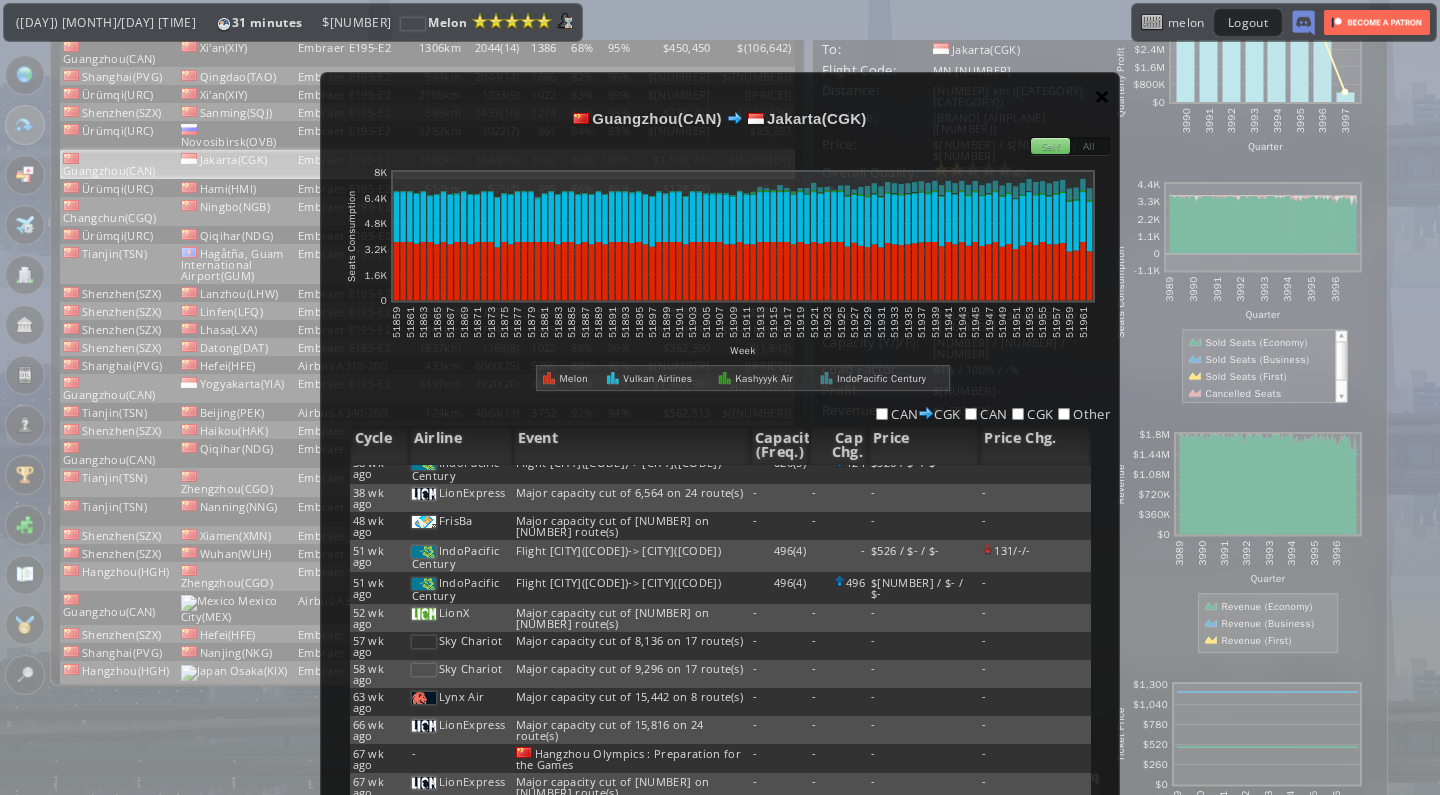 click on "×" at bounding box center [1102, 96] 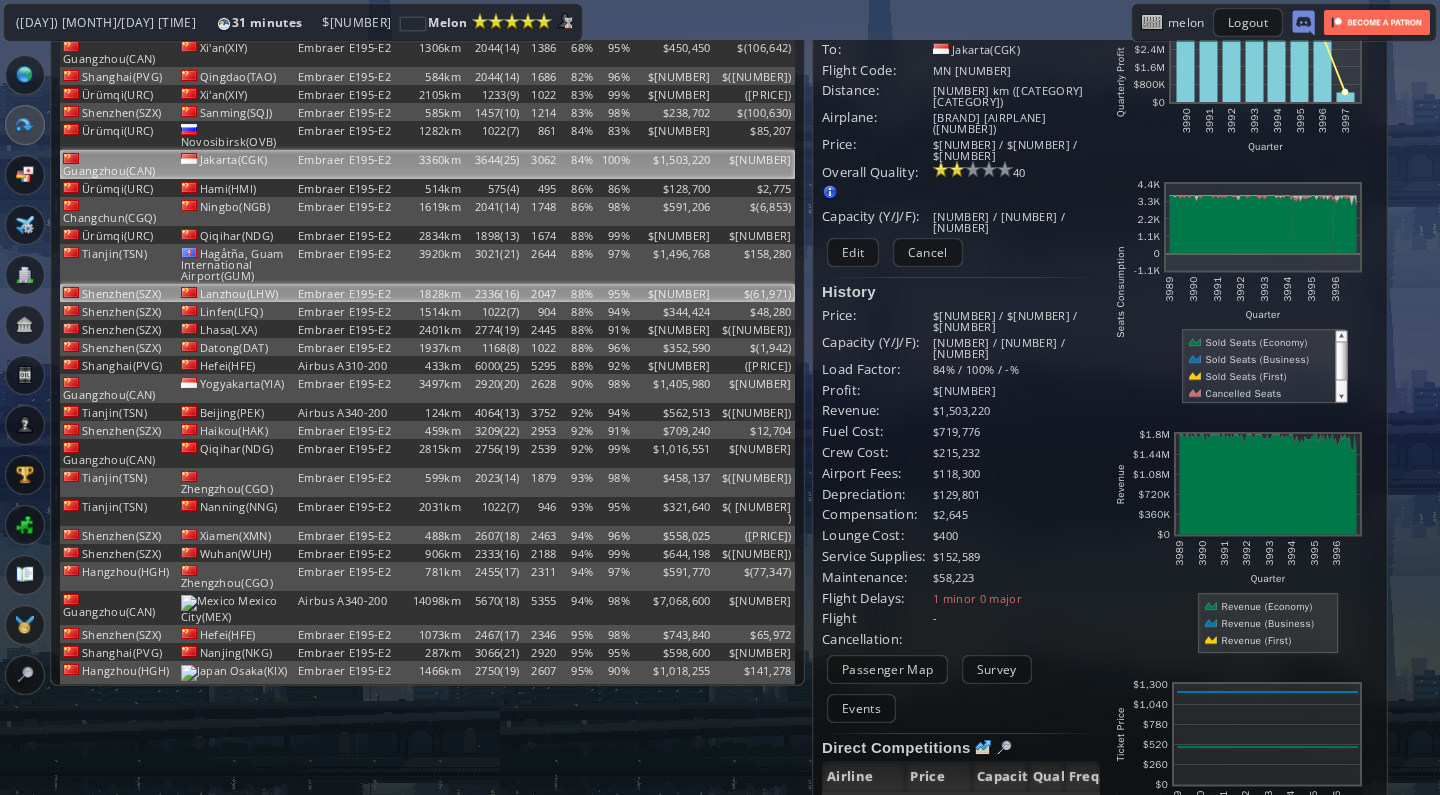 click on "Embraer E195-E2" at bounding box center [350, 52] 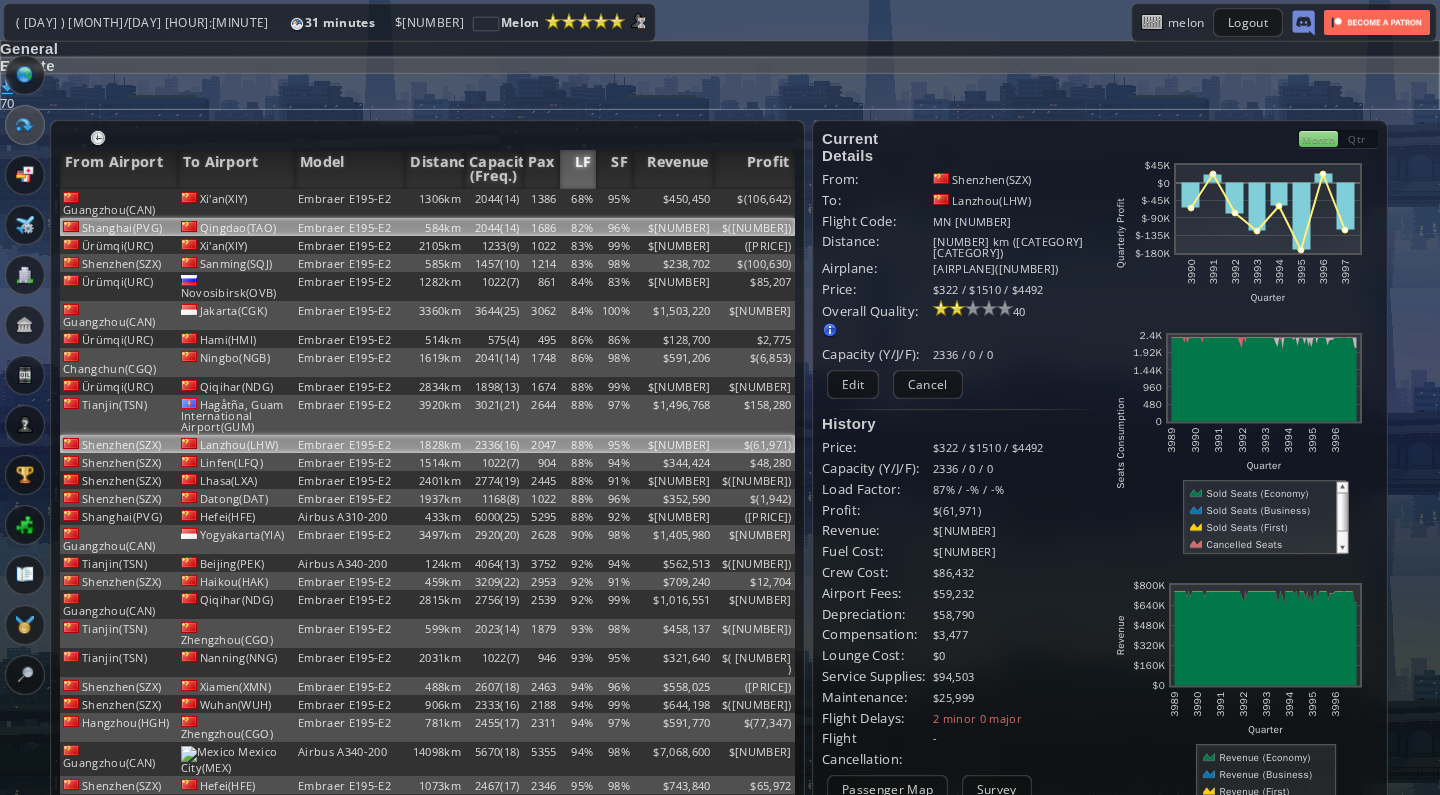 scroll, scrollTop: 0, scrollLeft: 0, axis: both 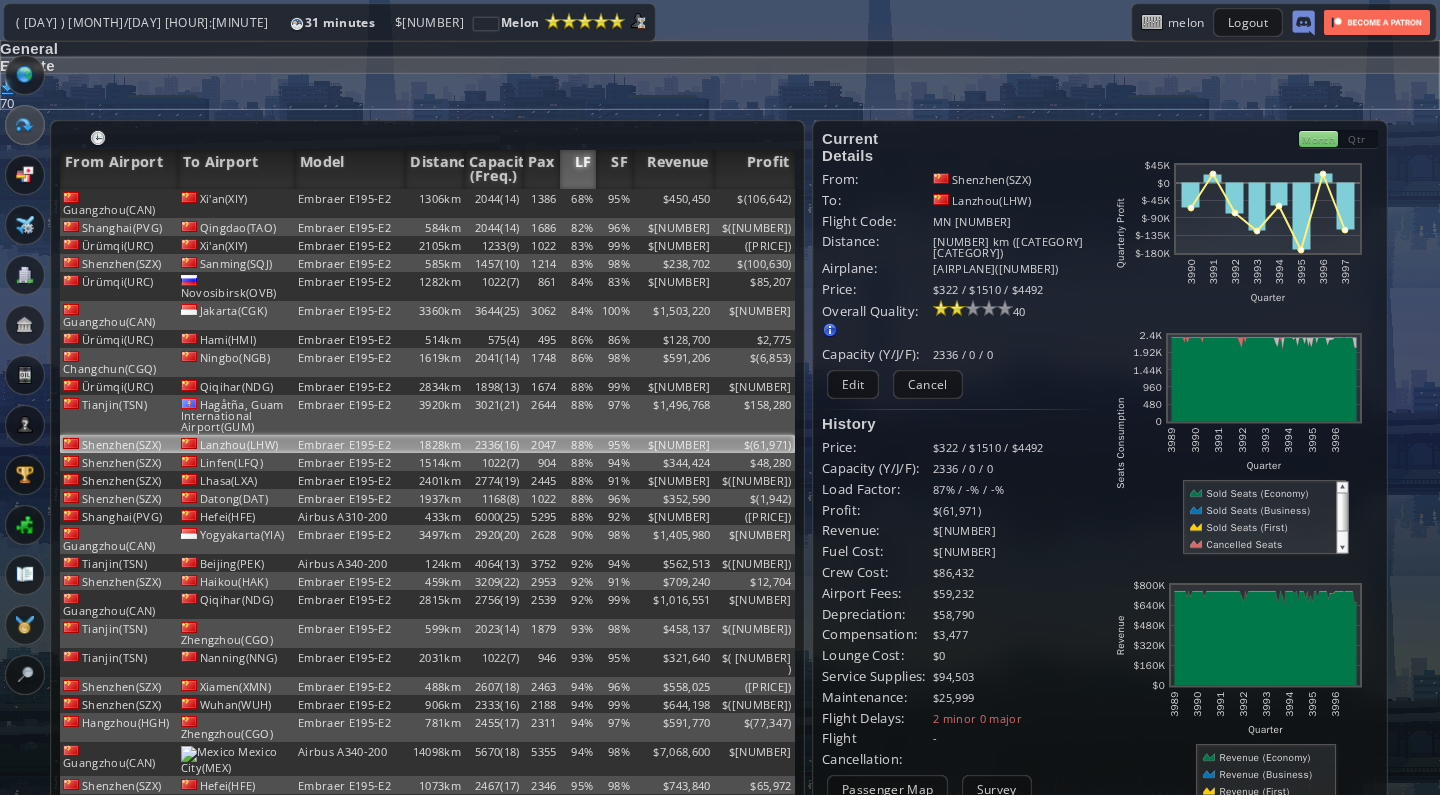 click on "Events" at bounding box center [861, 828] 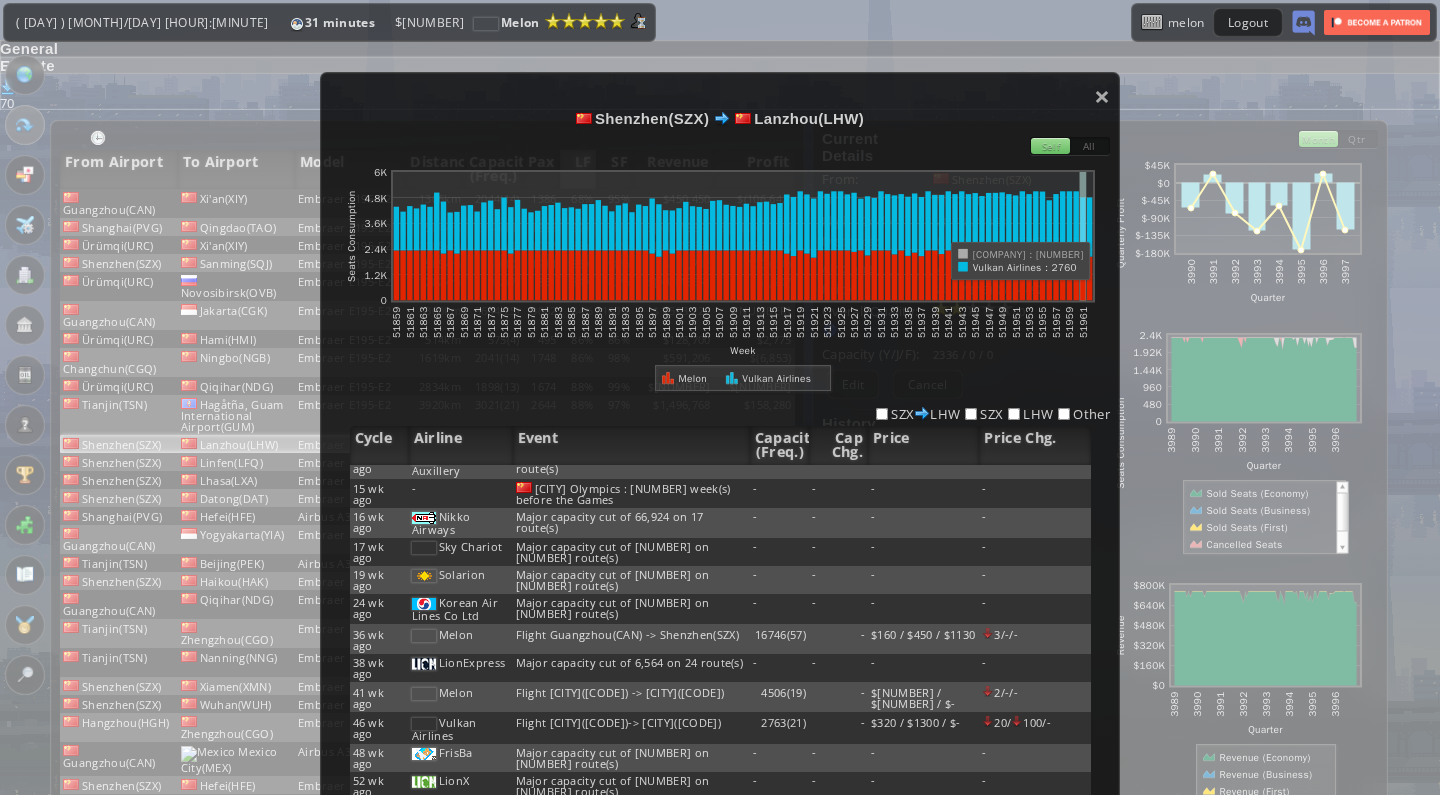 scroll, scrollTop: 0, scrollLeft: 0, axis: both 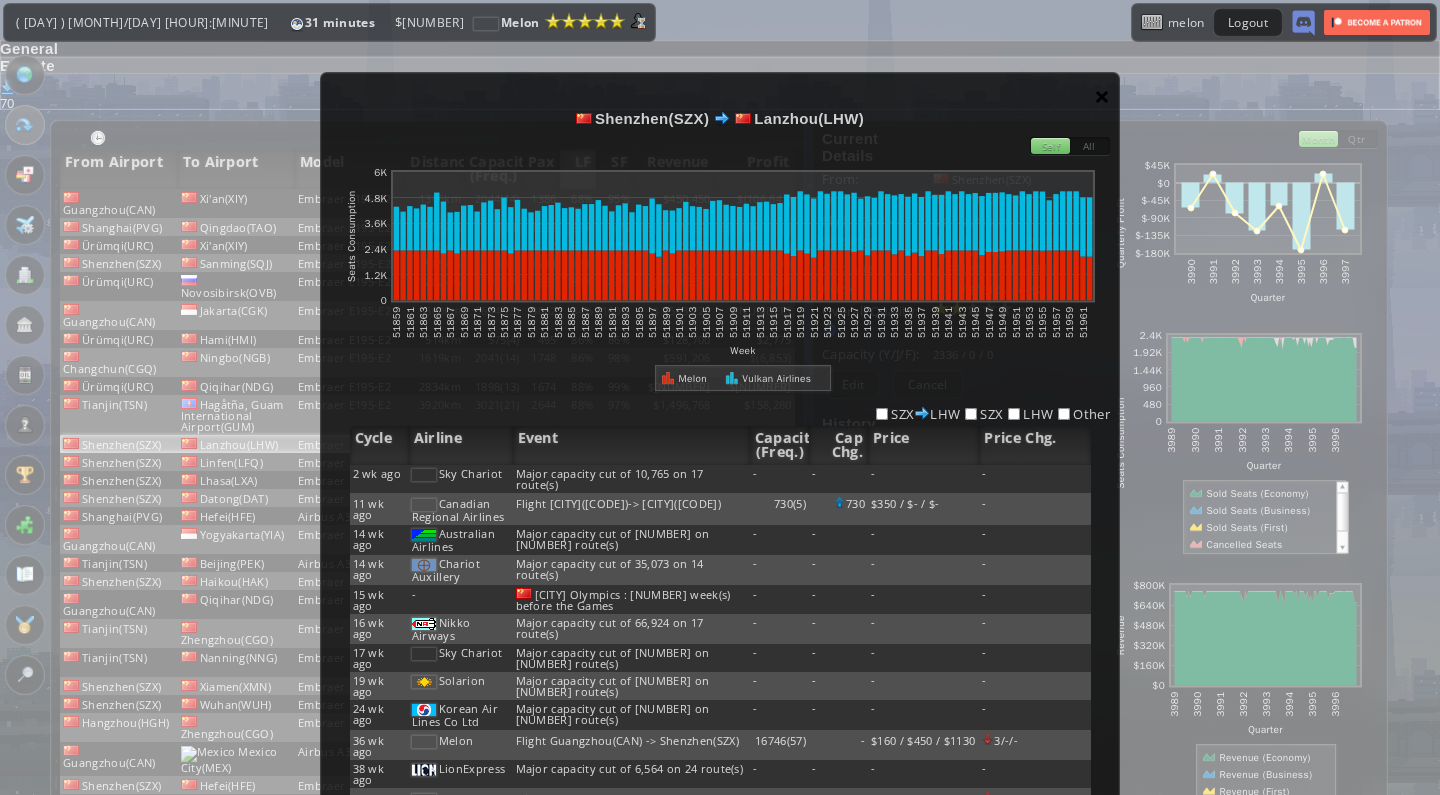 click on "×" at bounding box center [1102, 96] 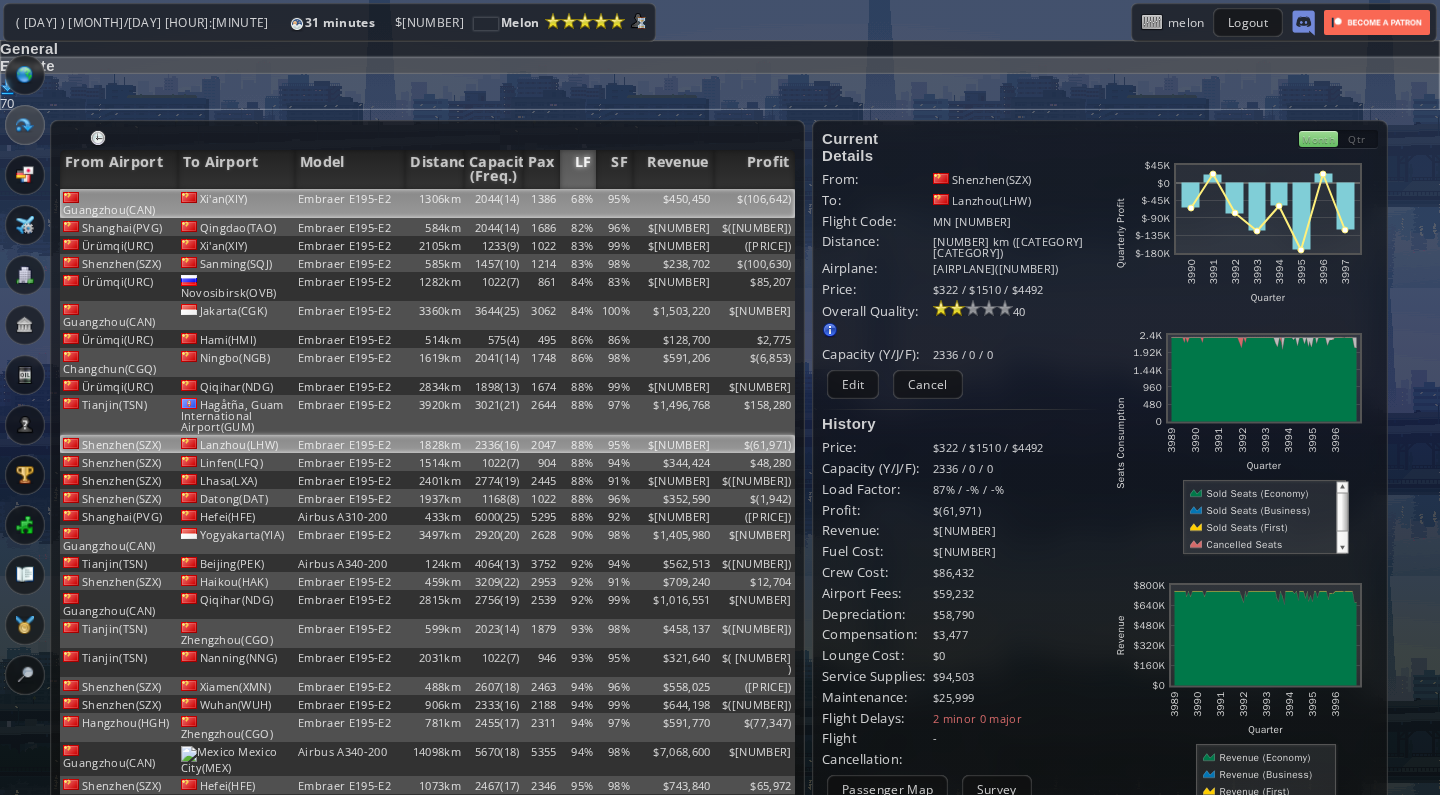 scroll, scrollTop: 0, scrollLeft: 0, axis: both 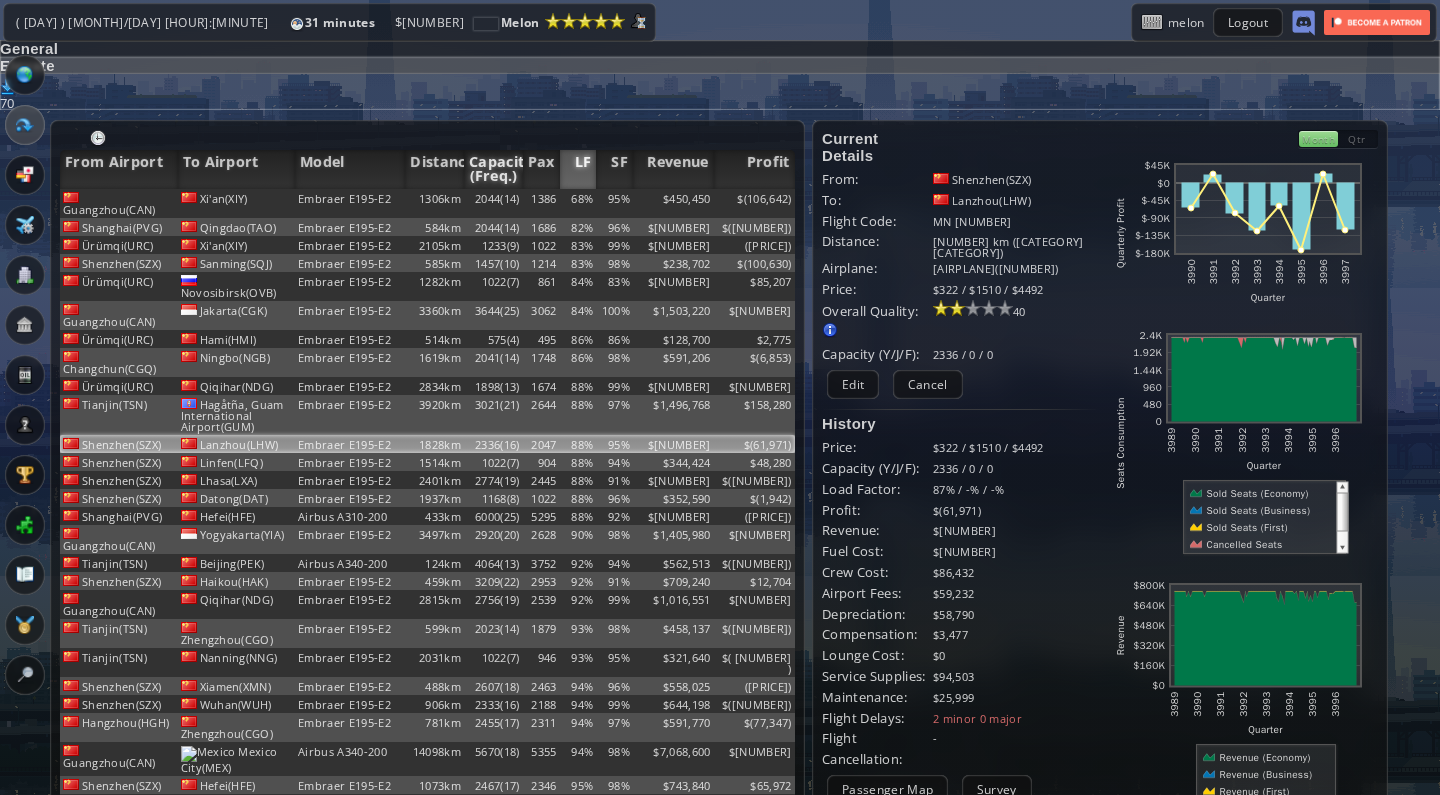 click on "Capacity (Freq.)" at bounding box center [493, 169] 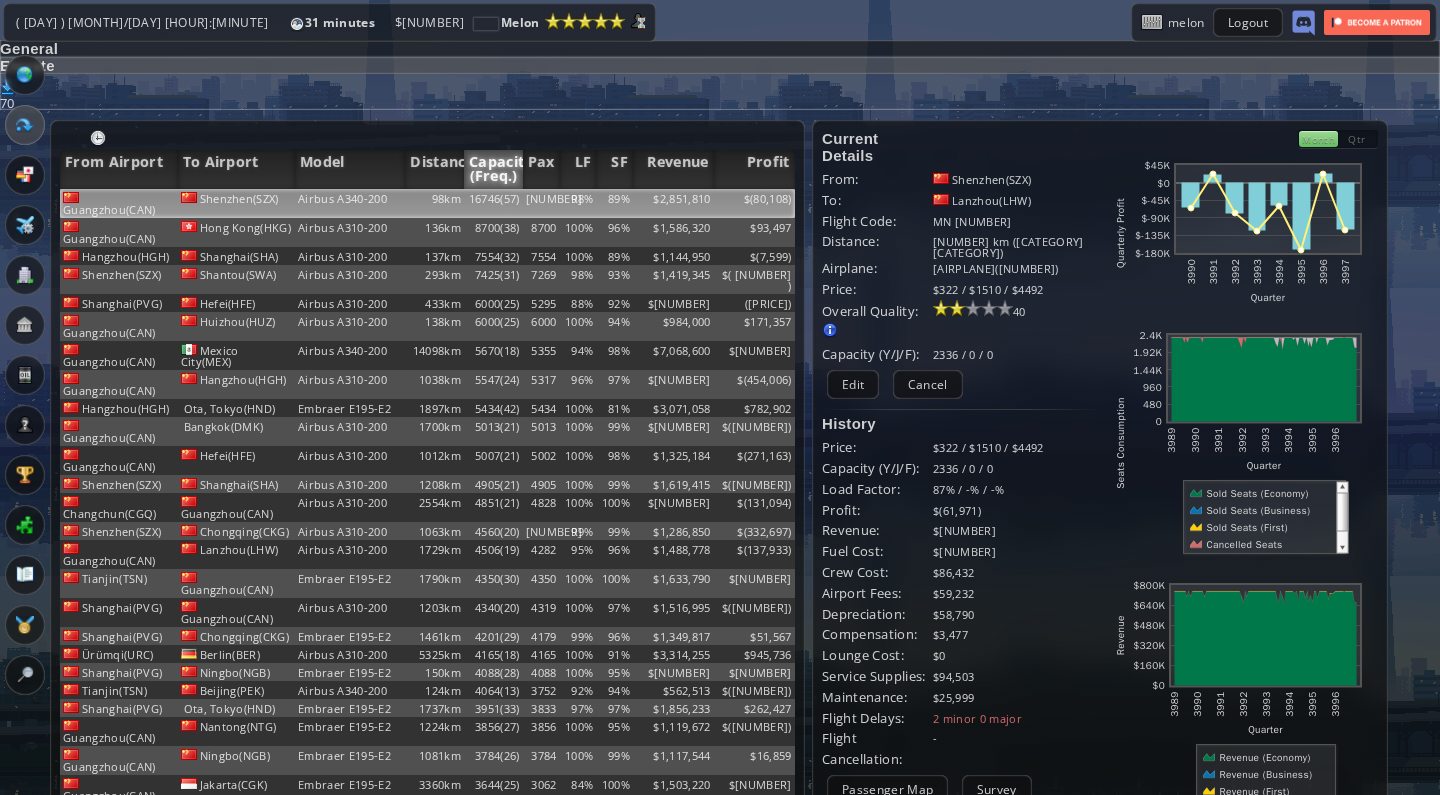 click on "98km" at bounding box center [434, 203] 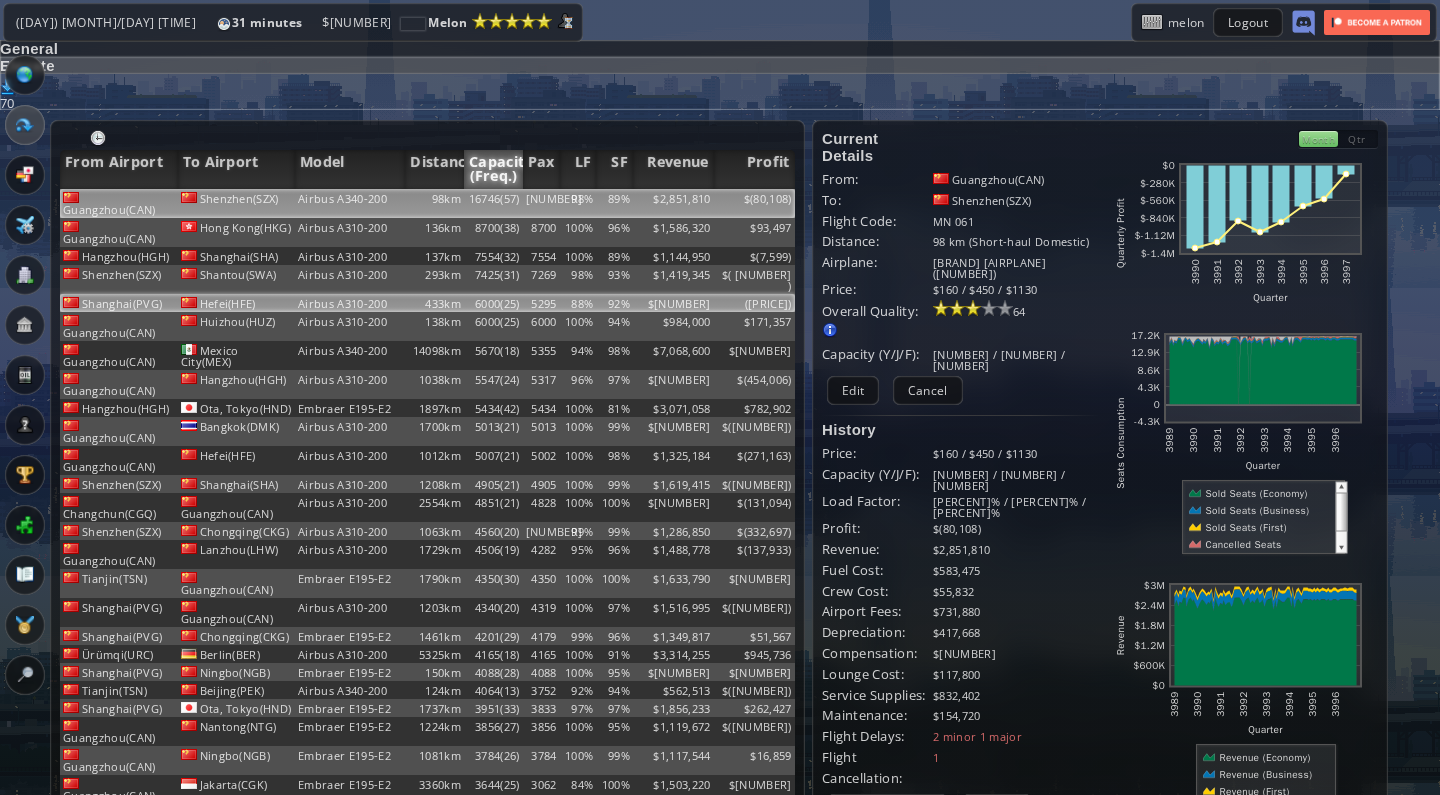 click on "6000(25)" at bounding box center [493, 203] 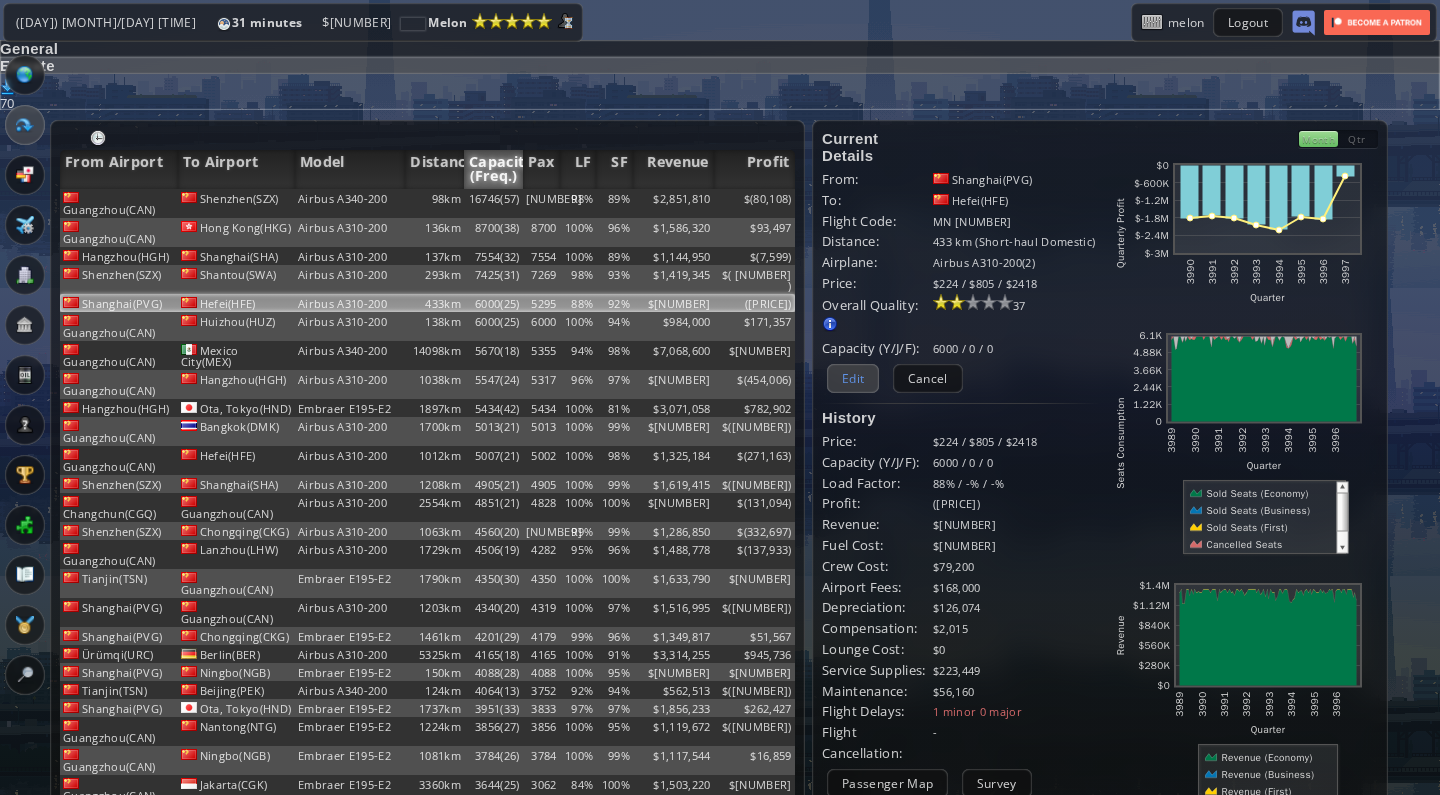 click on "Edit" at bounding box center [853, 378] 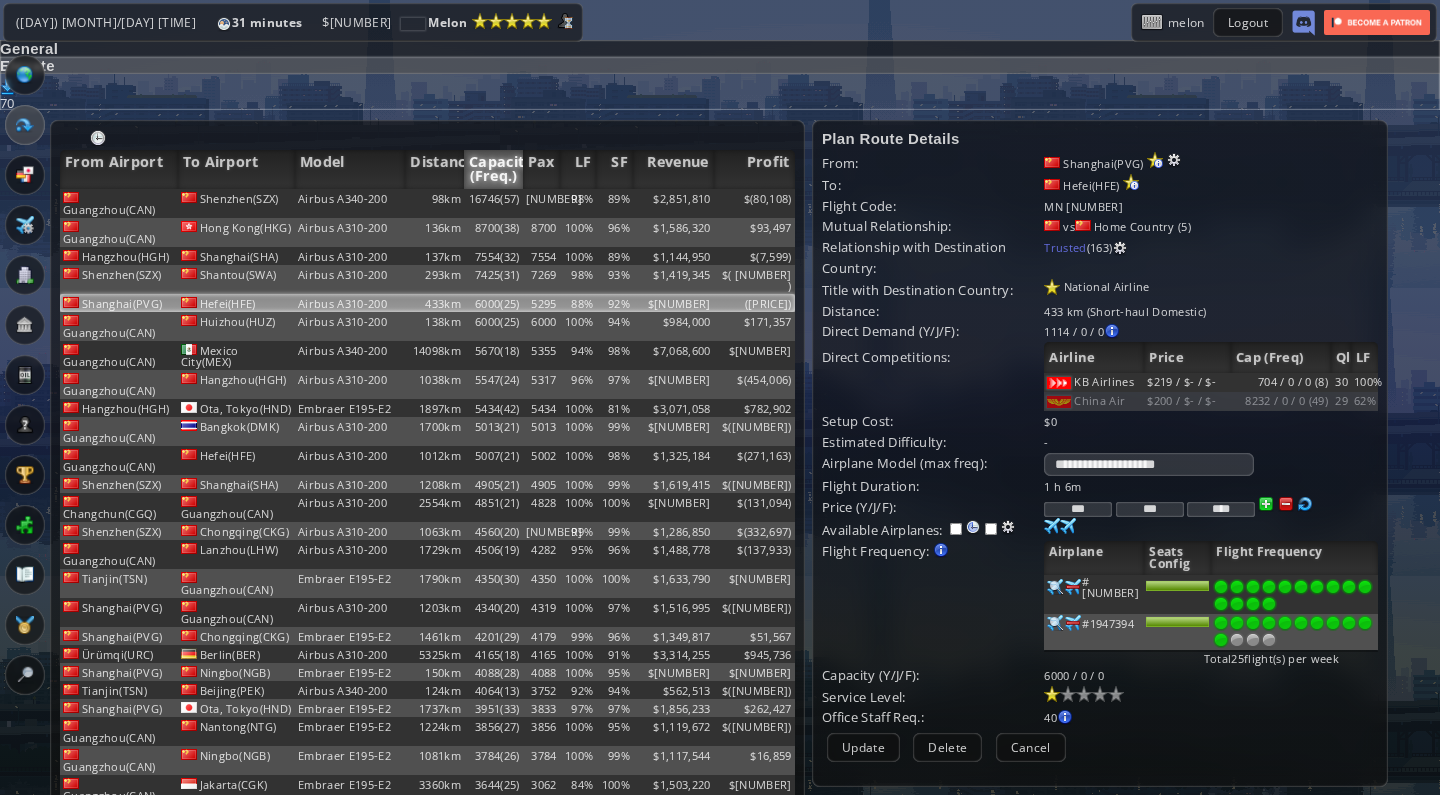 drag, startPoint x: 1081, startPoint y: 426, endPoint x: 1131, endPoint y: 438, distance: 51.41984 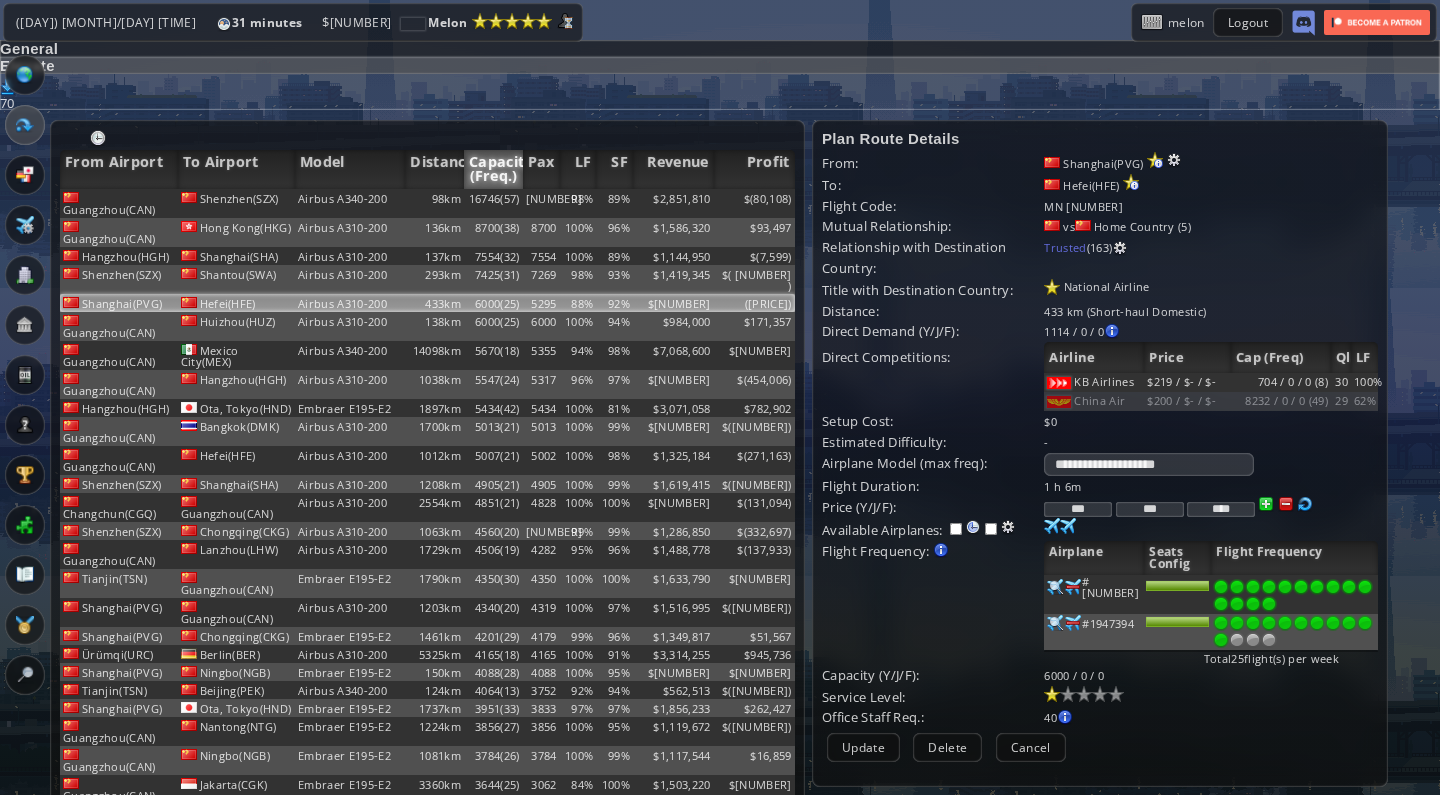 click on "***
***
****" at bounding box center (1210, 486) 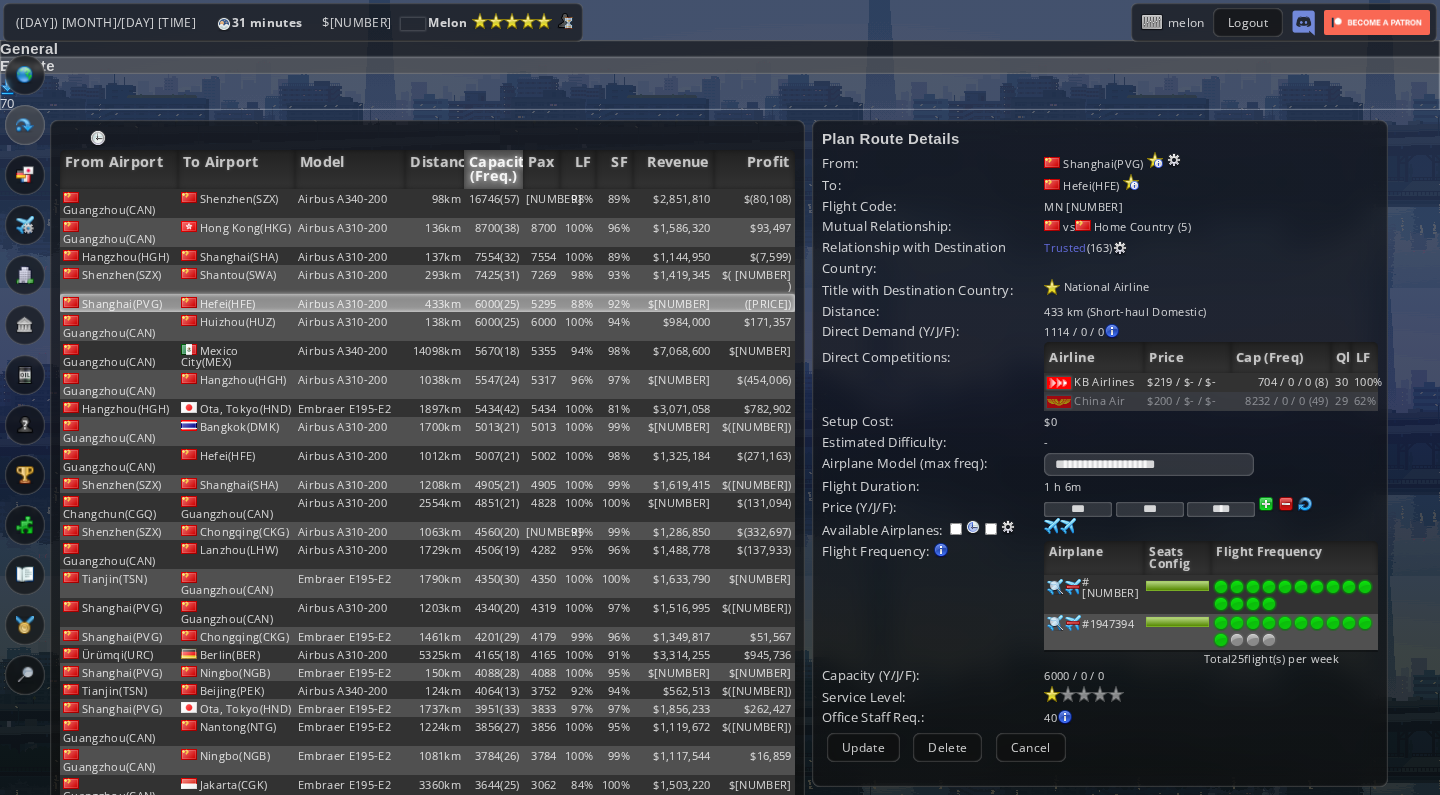 scroll, scrollTop: 71, scrollLeft: 0, axis: vertical 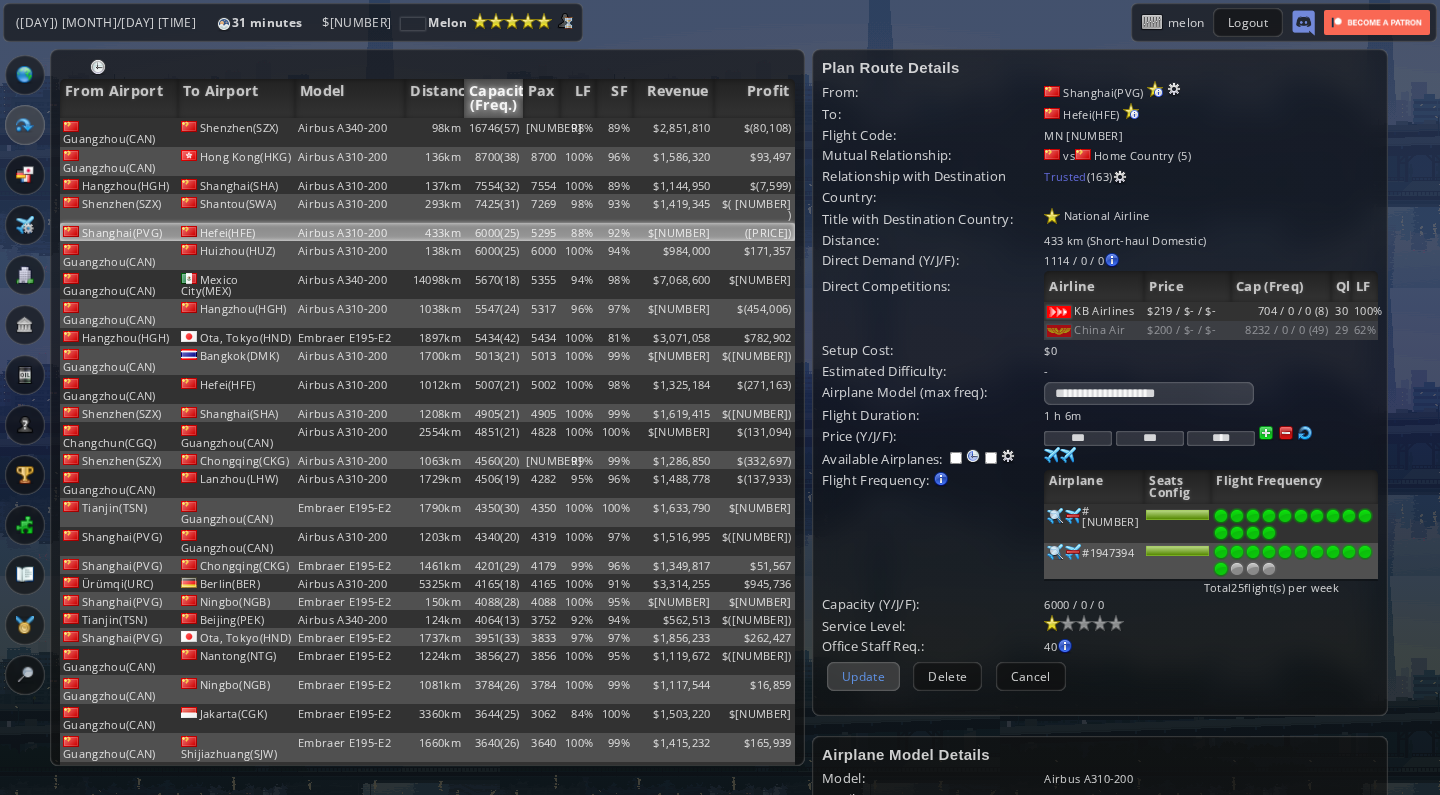 type on "***" 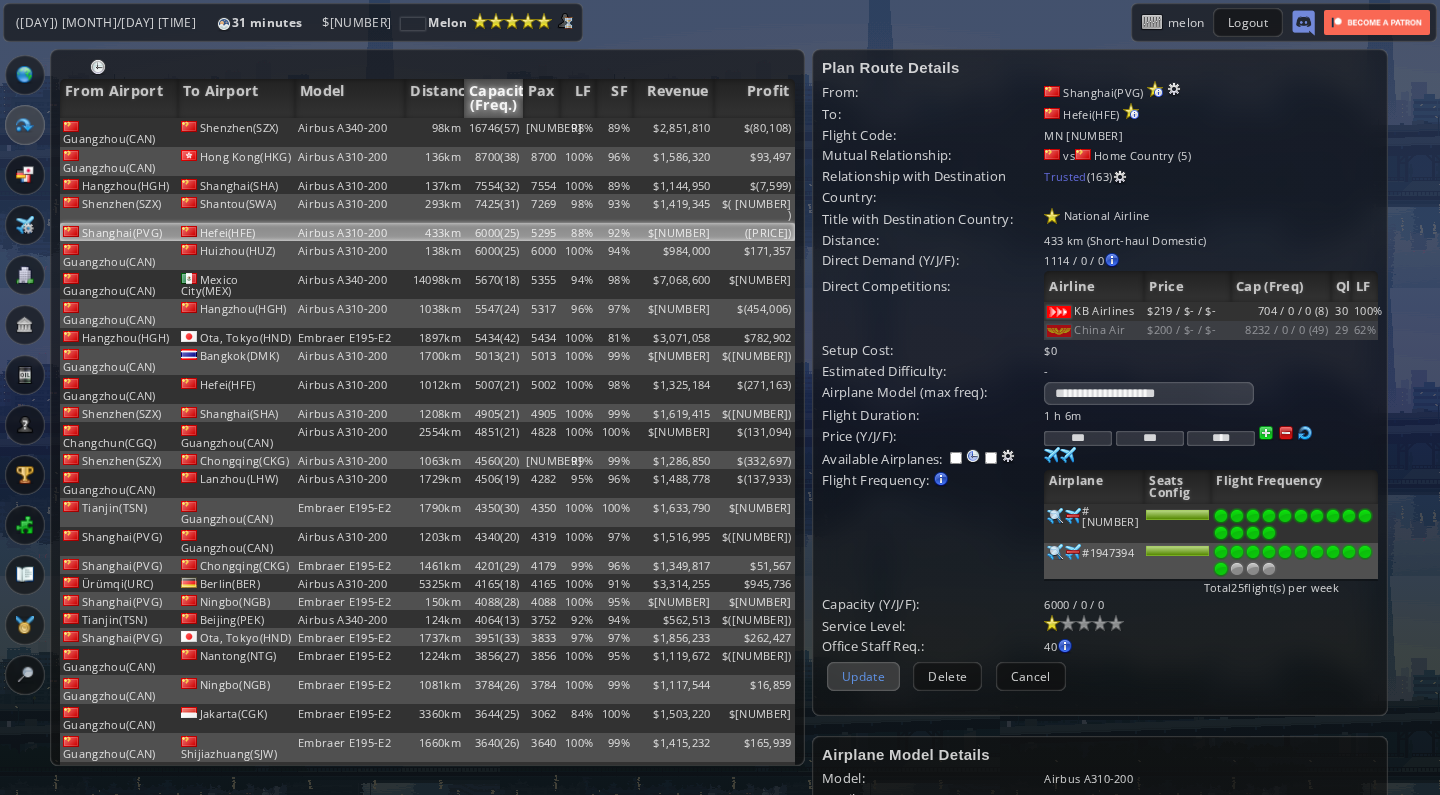 click on "Update" at bounding box center (863, 676) 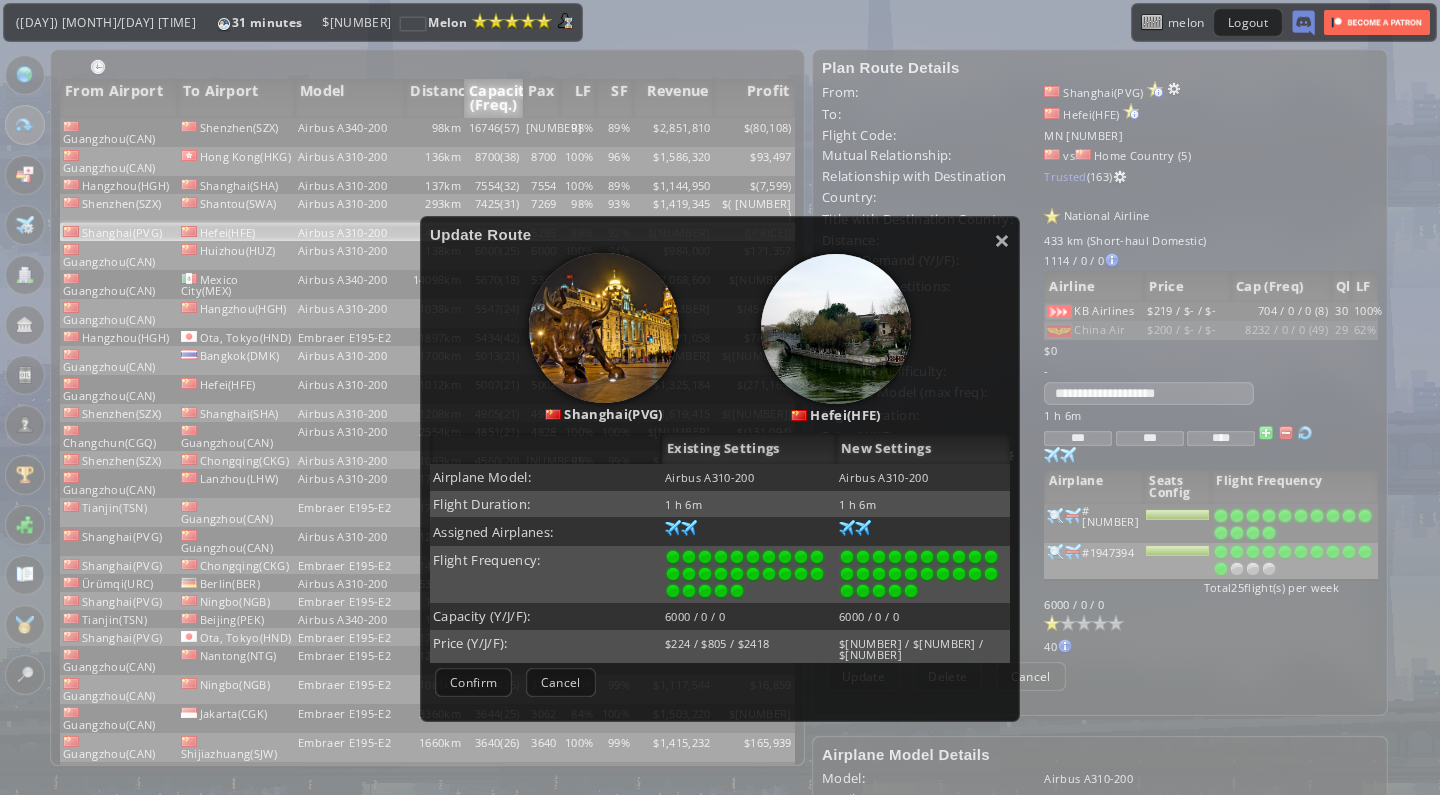 click on "Confirm
Negotiate
Cancel" at bounding box center (720, 682) 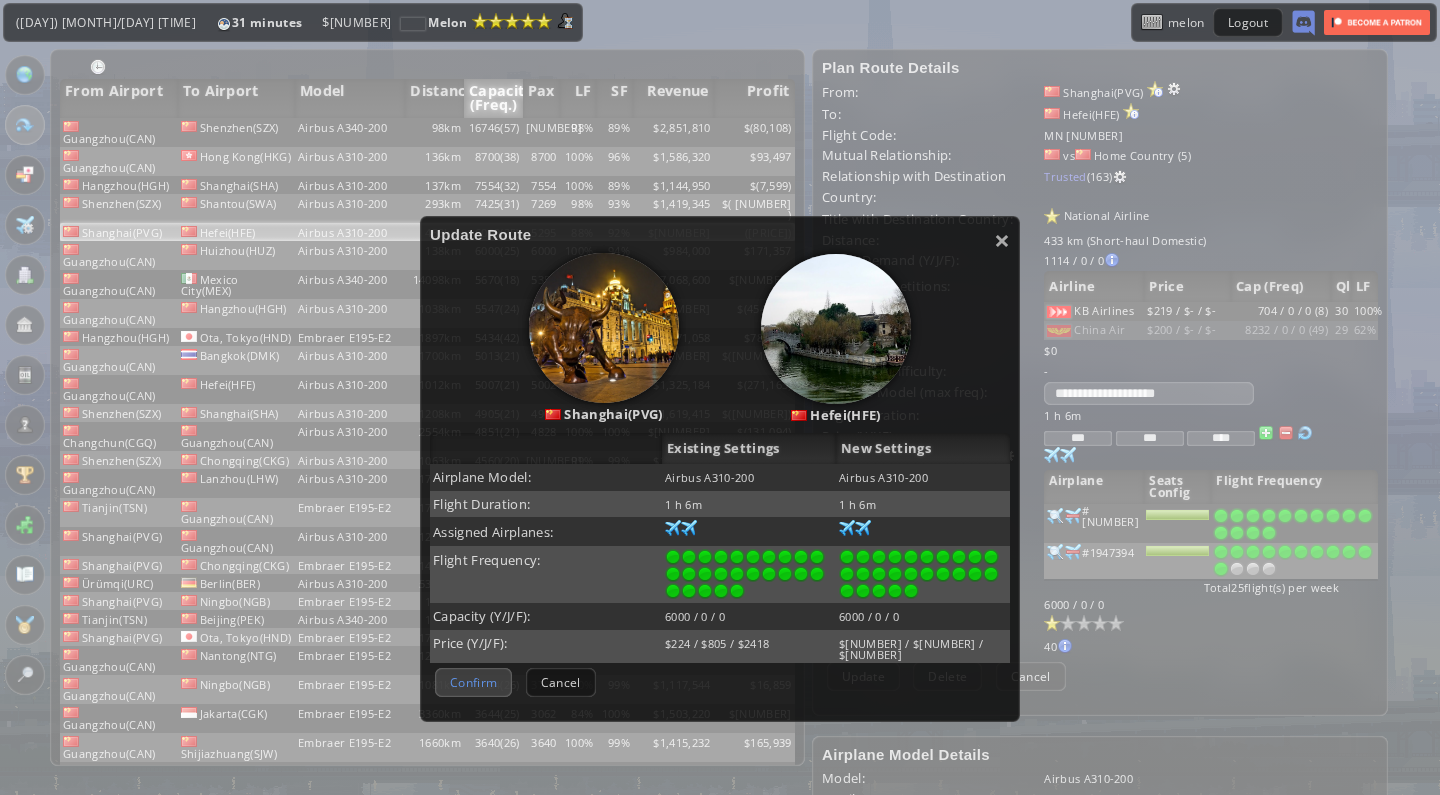 click on "Confirm" at bounding box center (473, 682) 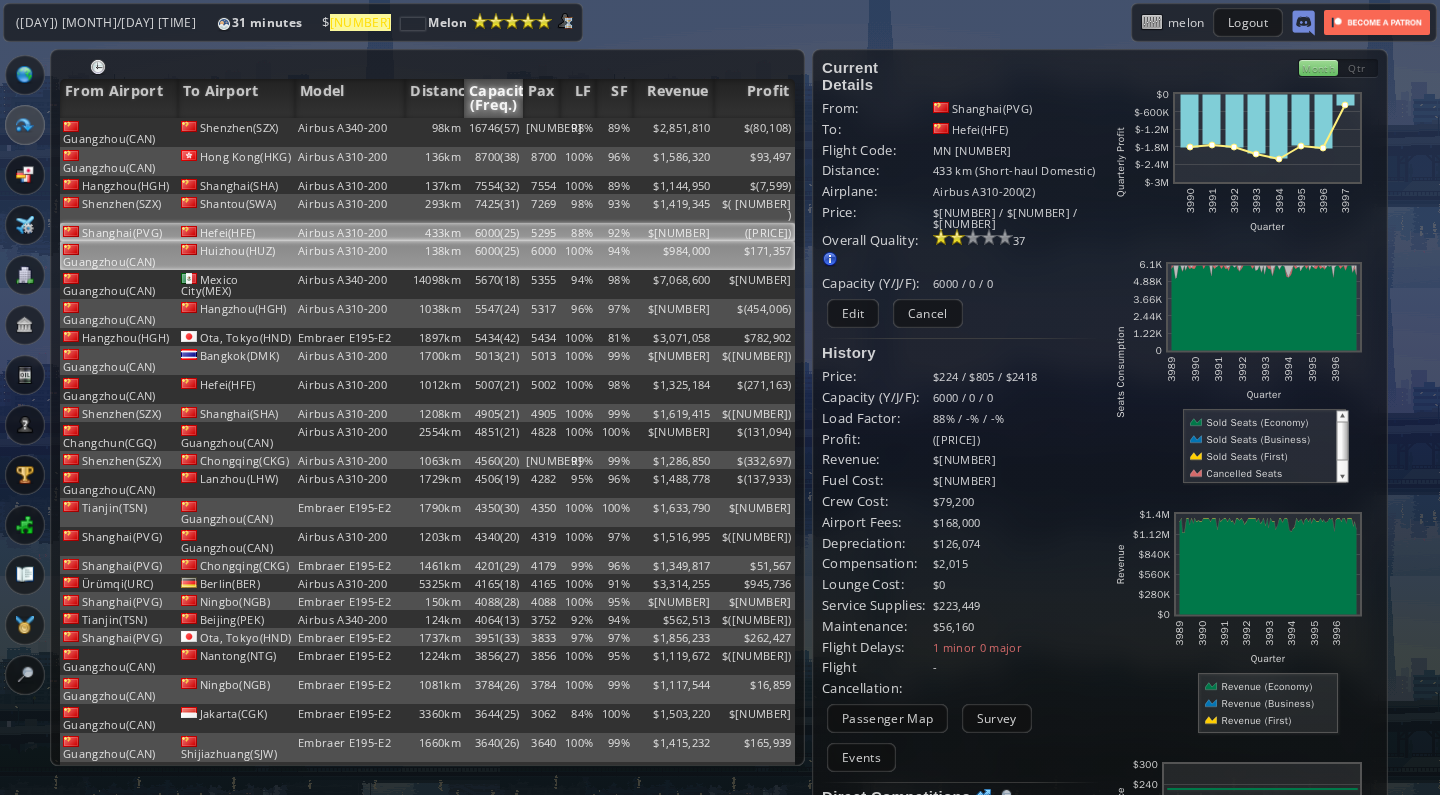 click on "Airbus A310-200" at bounding box center [350, 132] 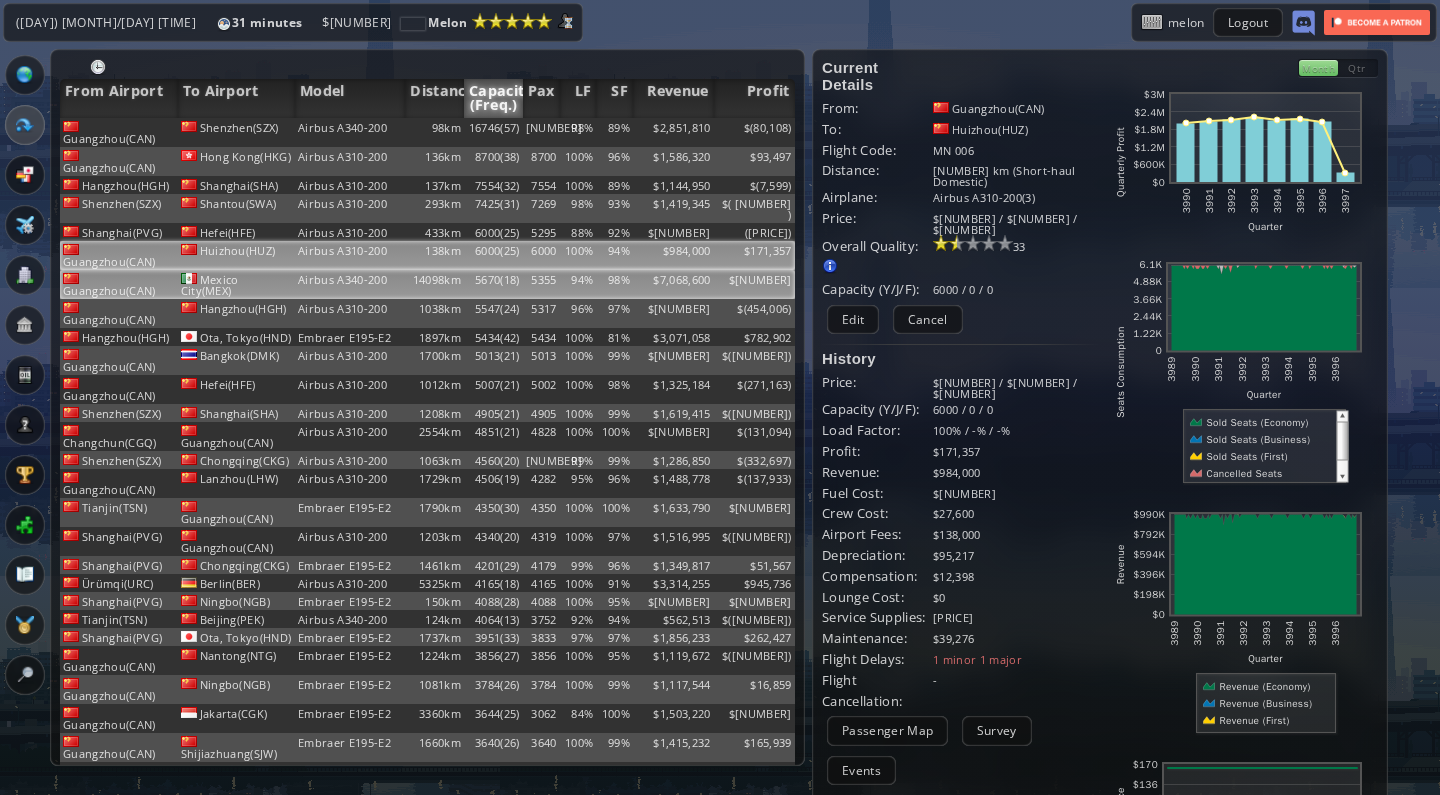 click on "14098km" at bounding box center [434, 132] 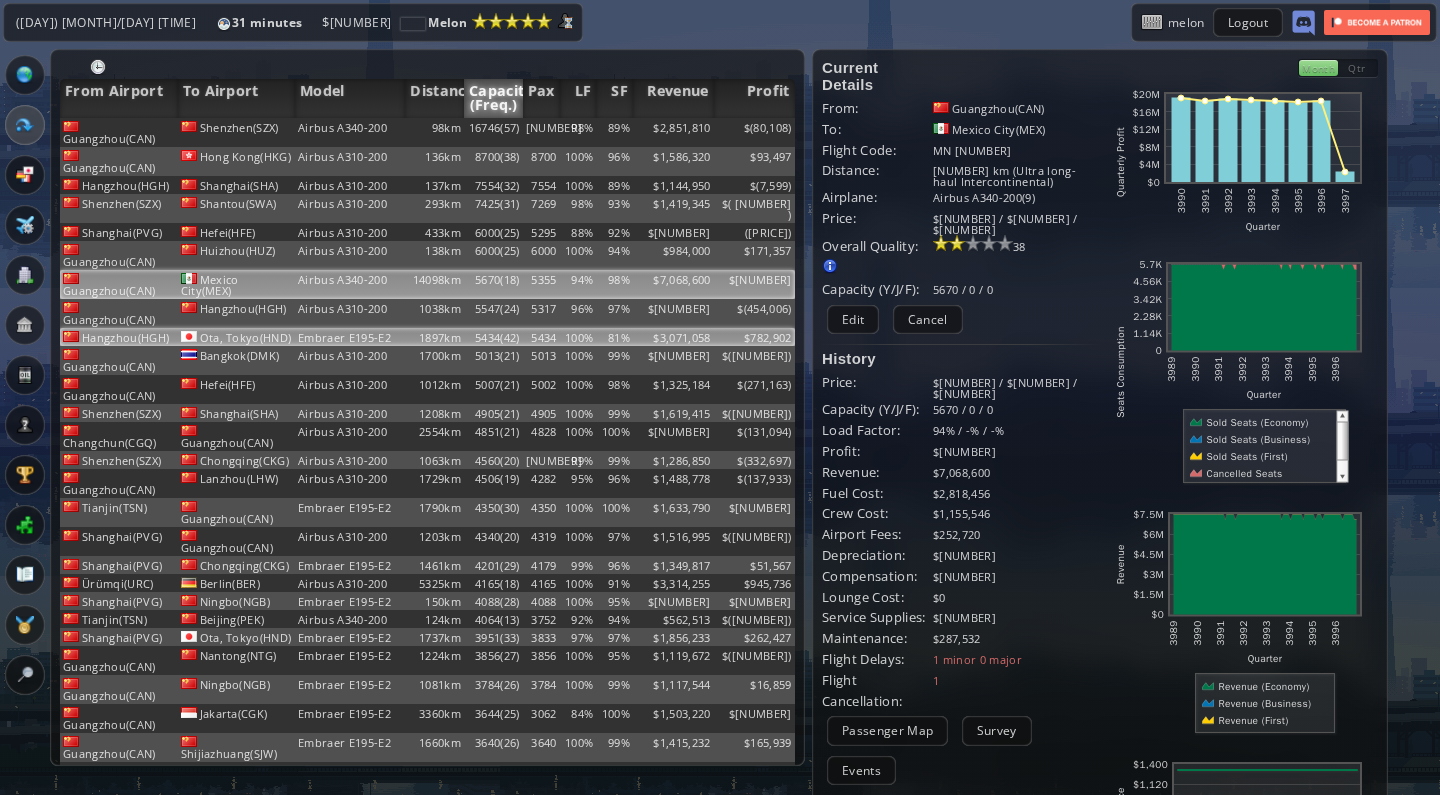 click on "1897km" at bounding box center (434, 132) 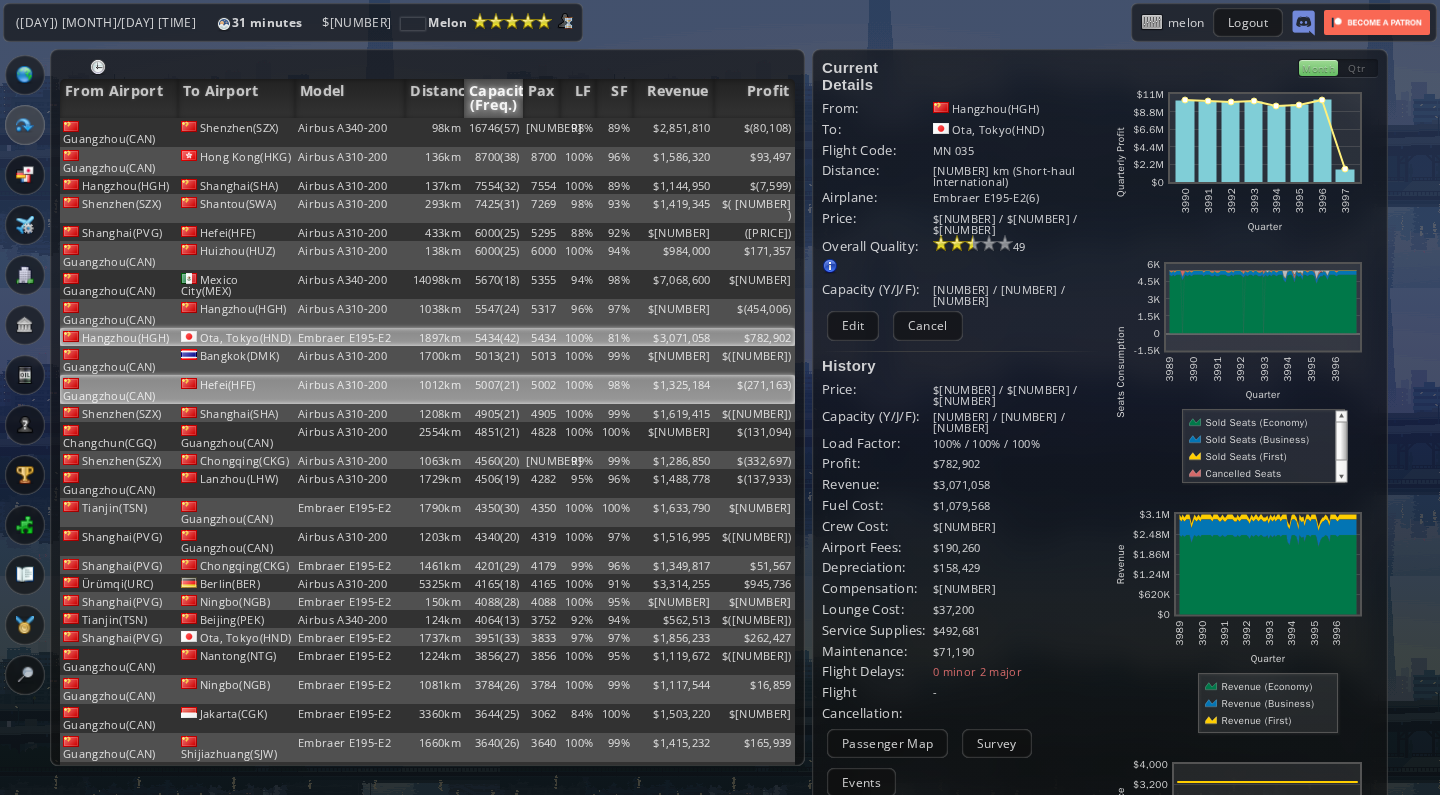 click on "Hefei(HFE)" at bounding box center (237, 132) 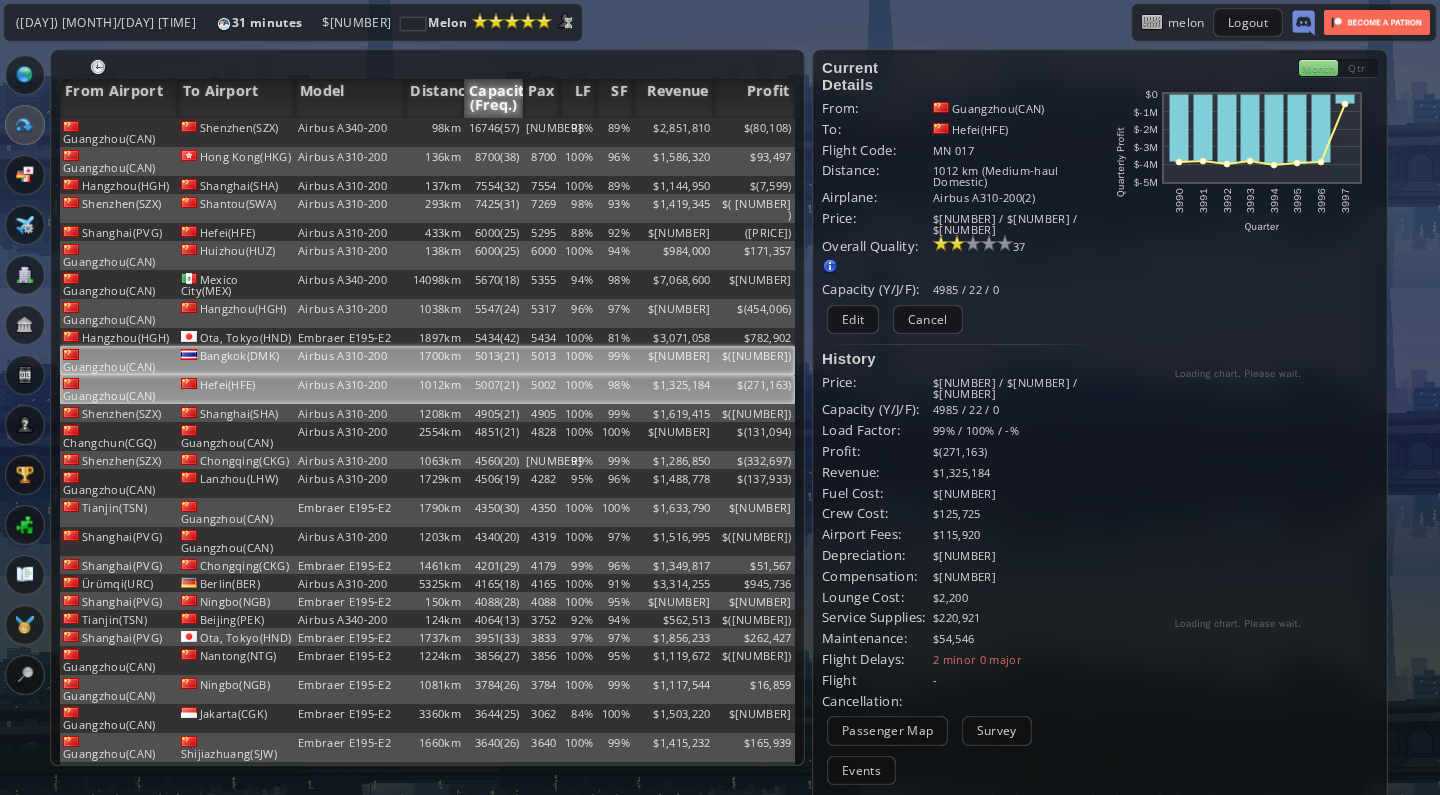 click on "Airbus A310-200" at bounding box center (350, 132) 